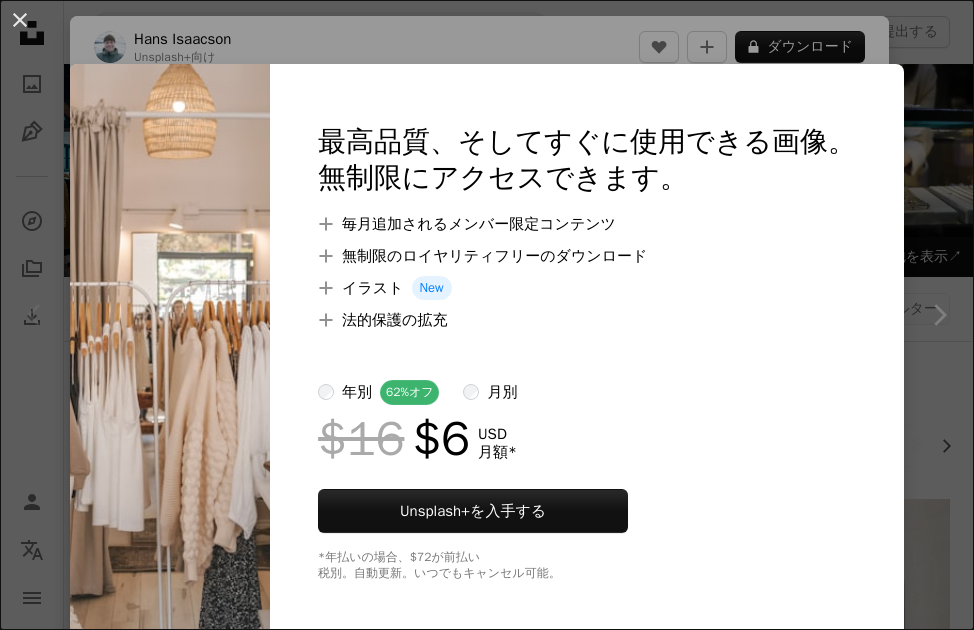 scroll, scrollTop: 315, scrollLeft: 0, axis: vertical 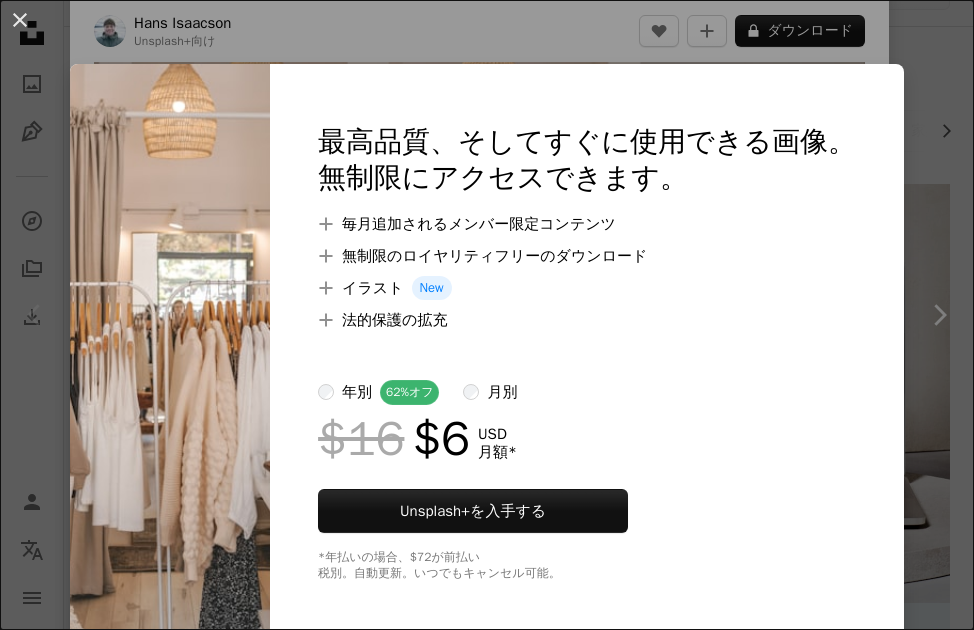 click at bounding box center [170, 352] 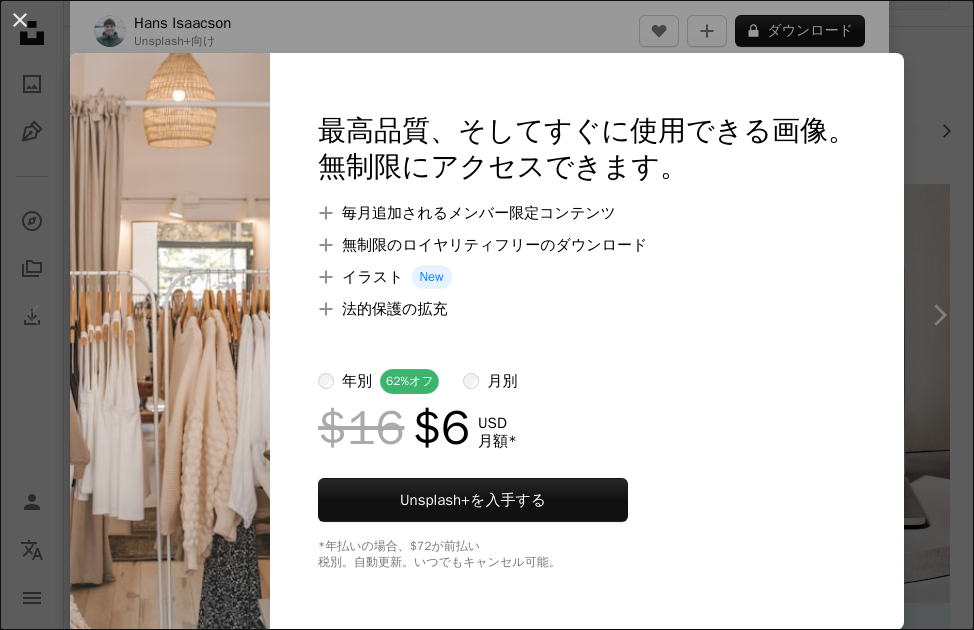 click at bounding box center [170, 341] 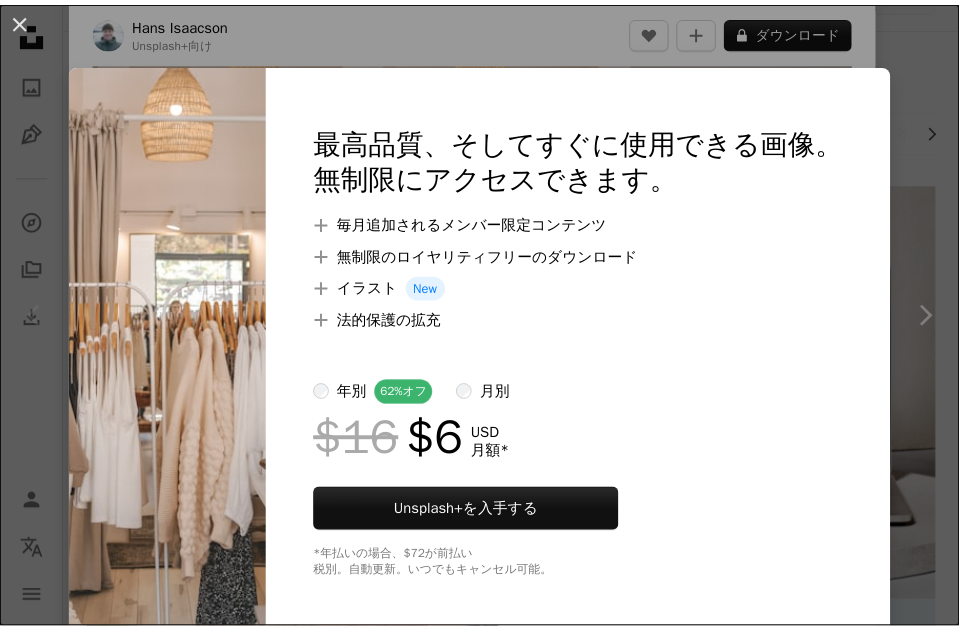 scroll, scrollTop: 12, scrollLeft: 0, axis: vertical 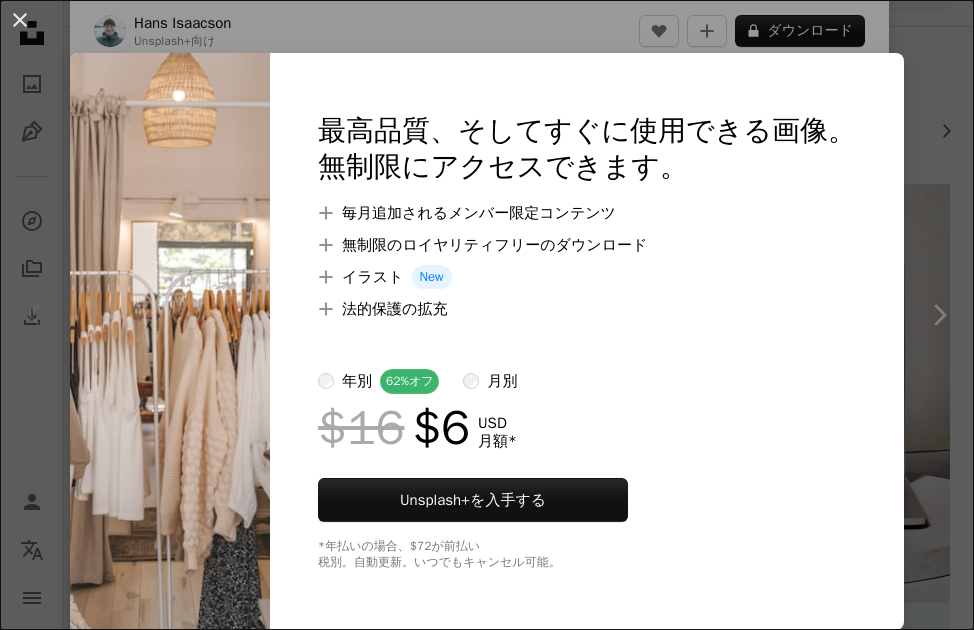 click at bounding box center (170, 341) 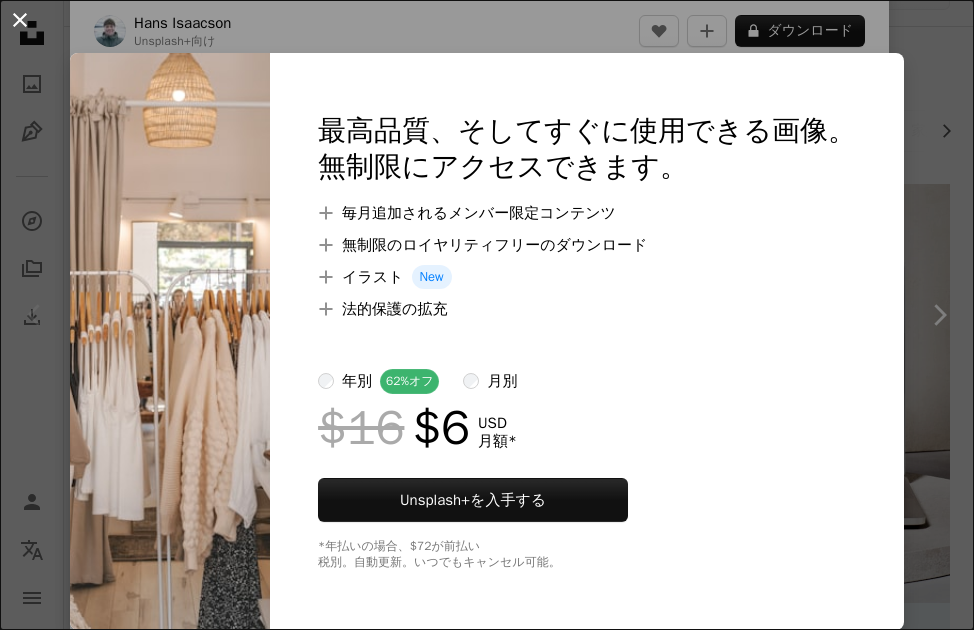 click on "An X shape" at bounding box center (20, 20) 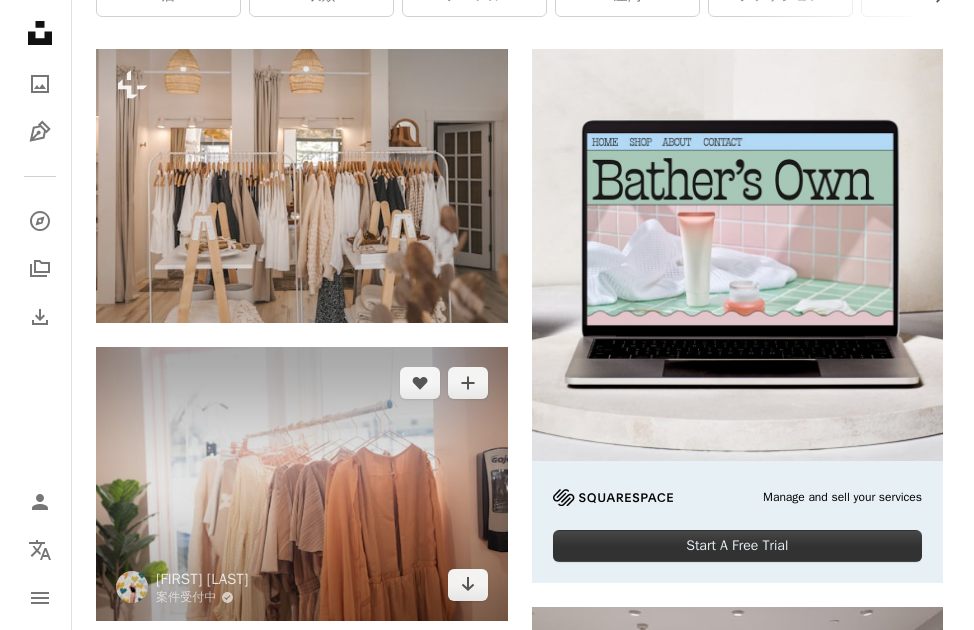 scroll, scrollTop: 474, scrollLeft: 0, axis: vertical 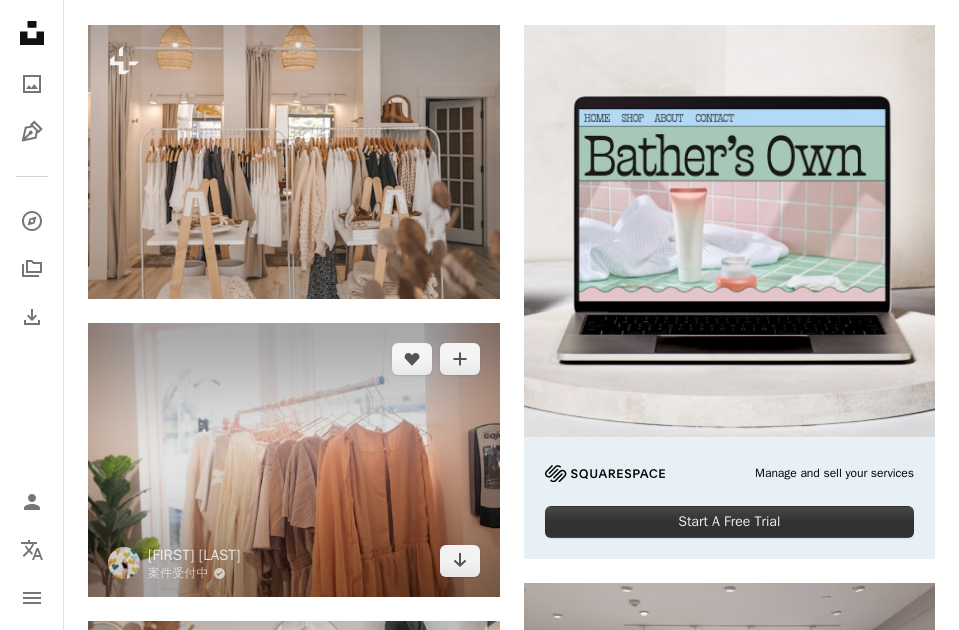 click at bounding box center [294, 460] 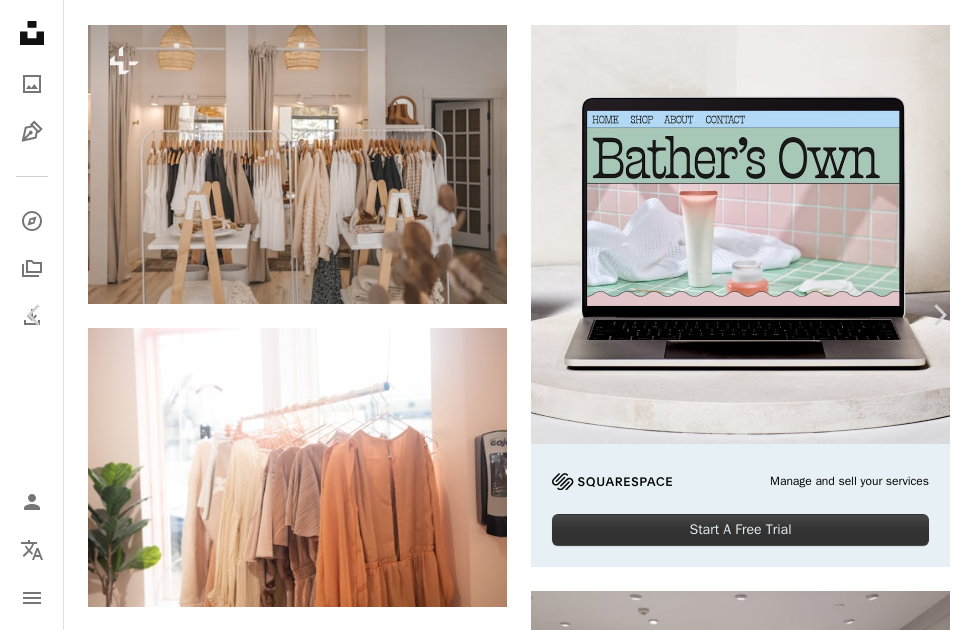 click on "無料ダウンロード" at bounding box center [761, 5132] 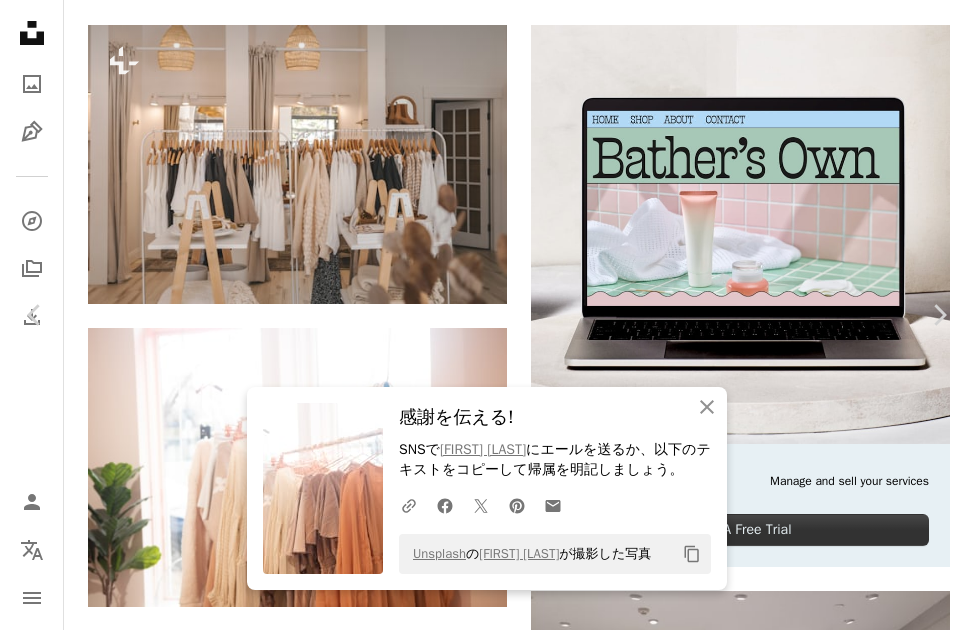 scroll, scrollTop: 299, scrollLeft: 0, axis: vertical 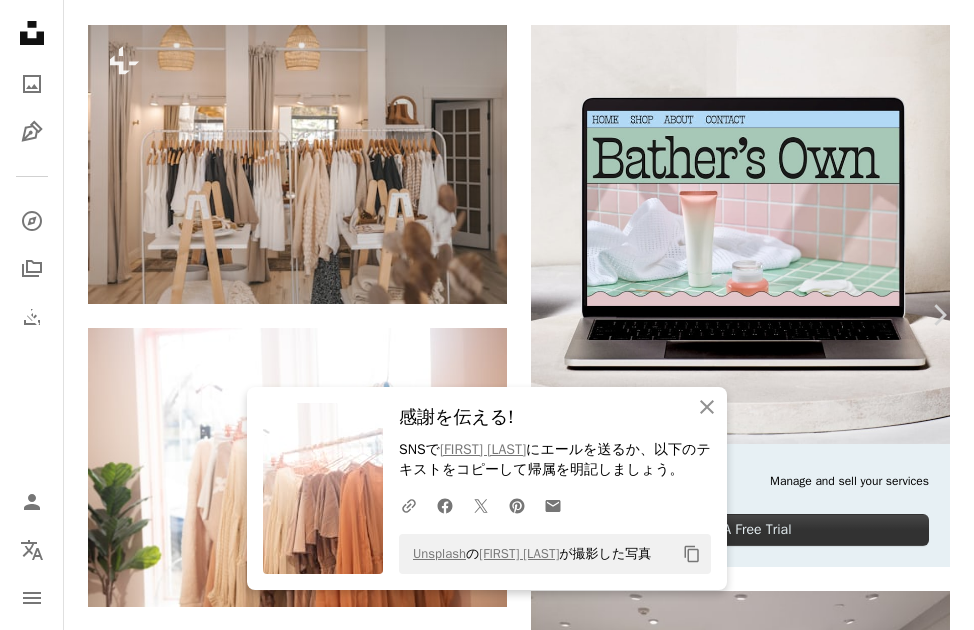 click on "Chevron left" at bounding box center (35, 315) 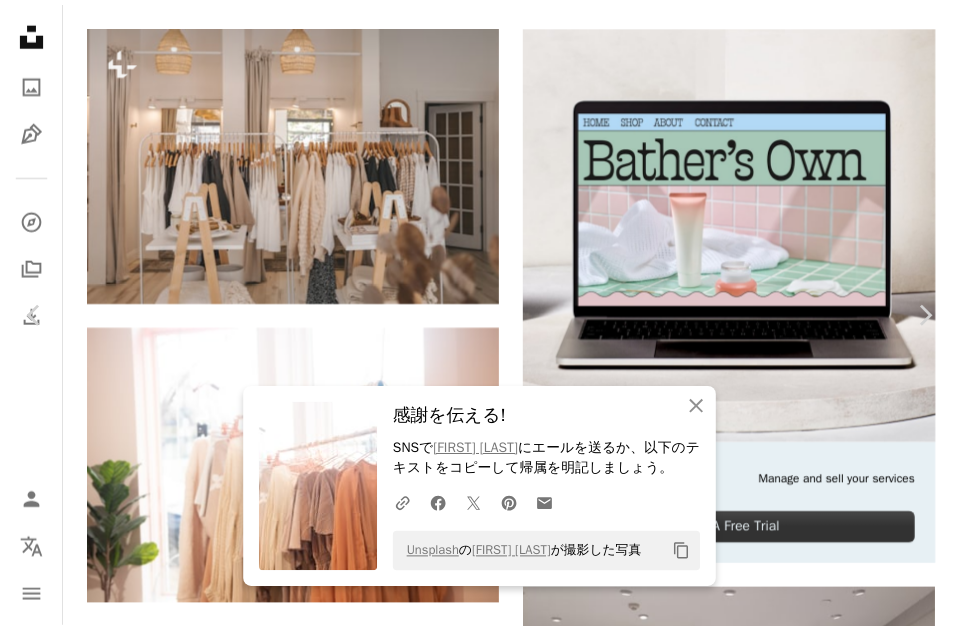 scroll, scrollTop: 0, scrollLeft: 0, axis: both 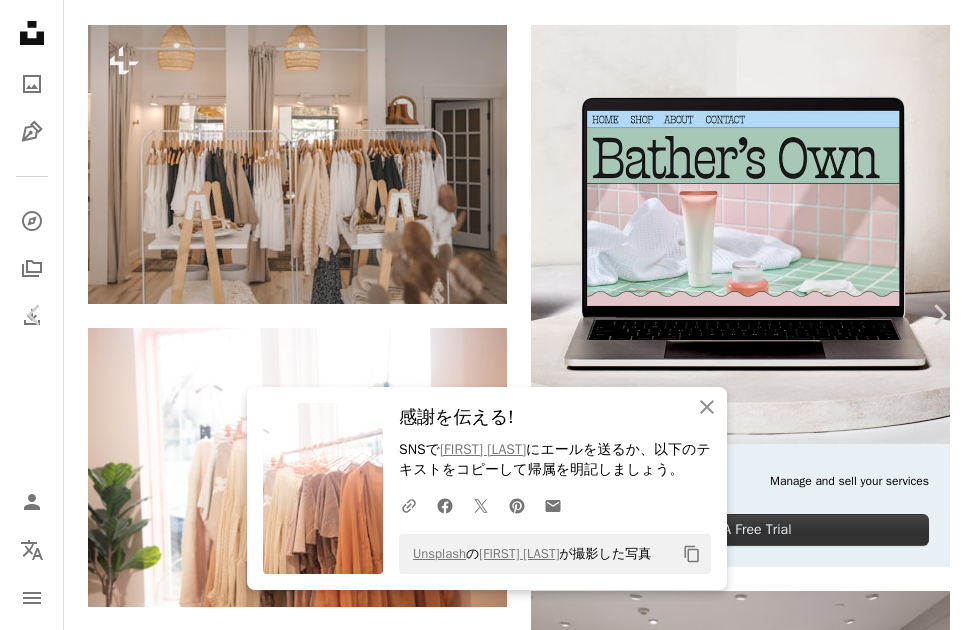 click on "An X shape" at bounding box center (20, 20) 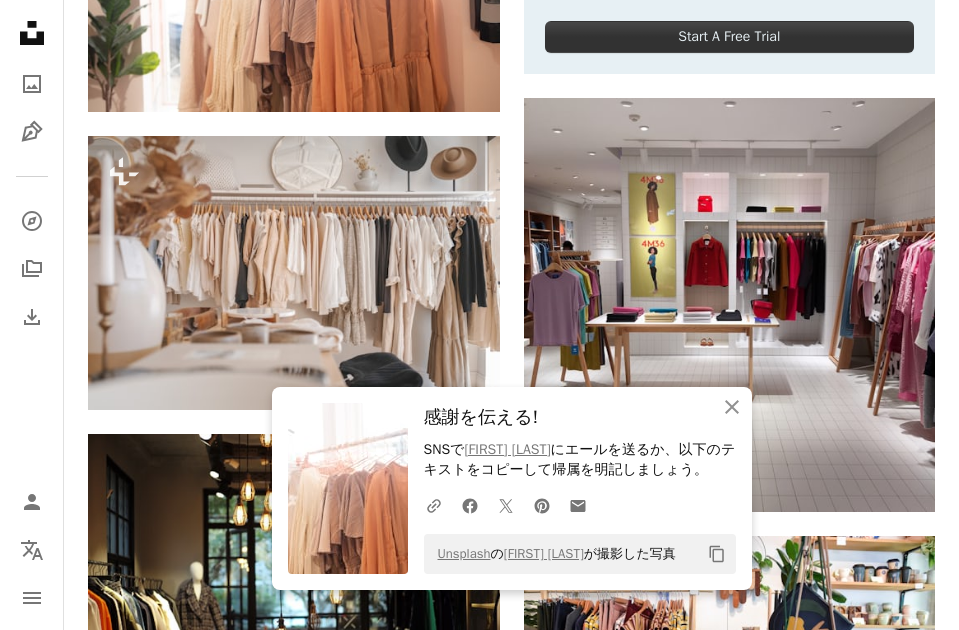 scroll, scrollTop: 1159, scrollLeft: 0, axis: vertical 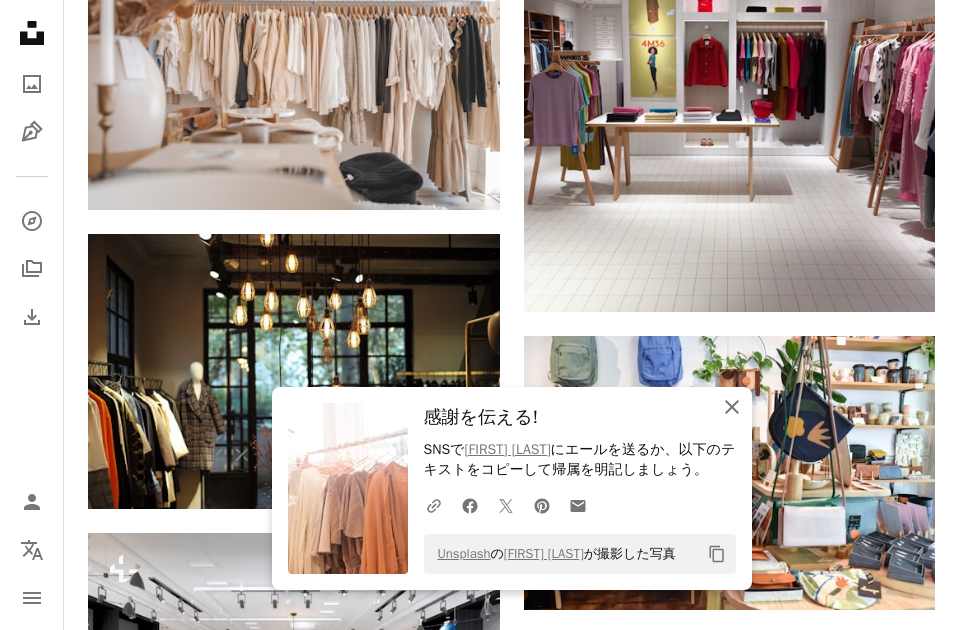 click 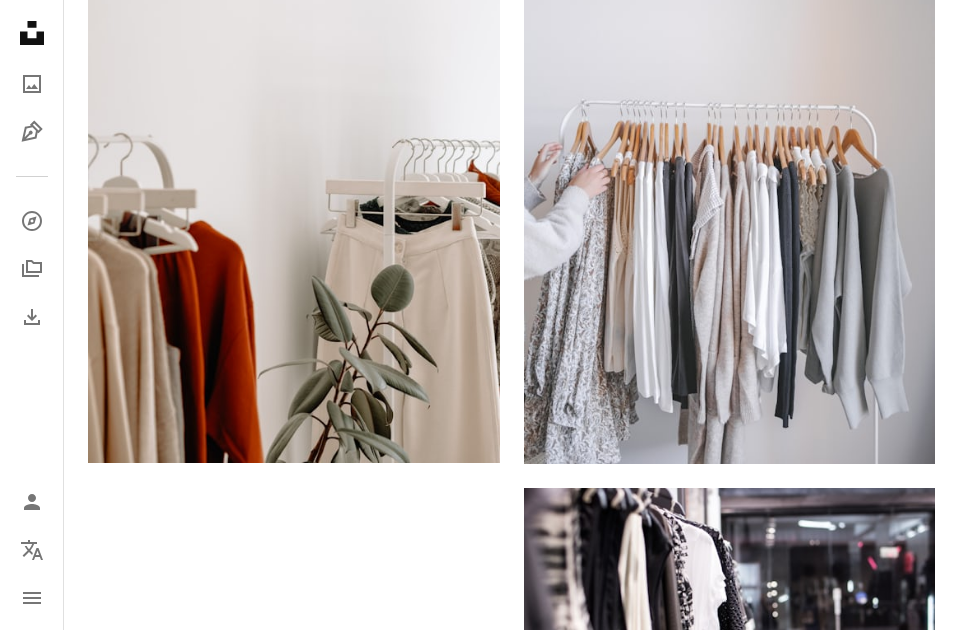 scroll, scrollTop: 4399, scrollLeft: 0, axis: vertical 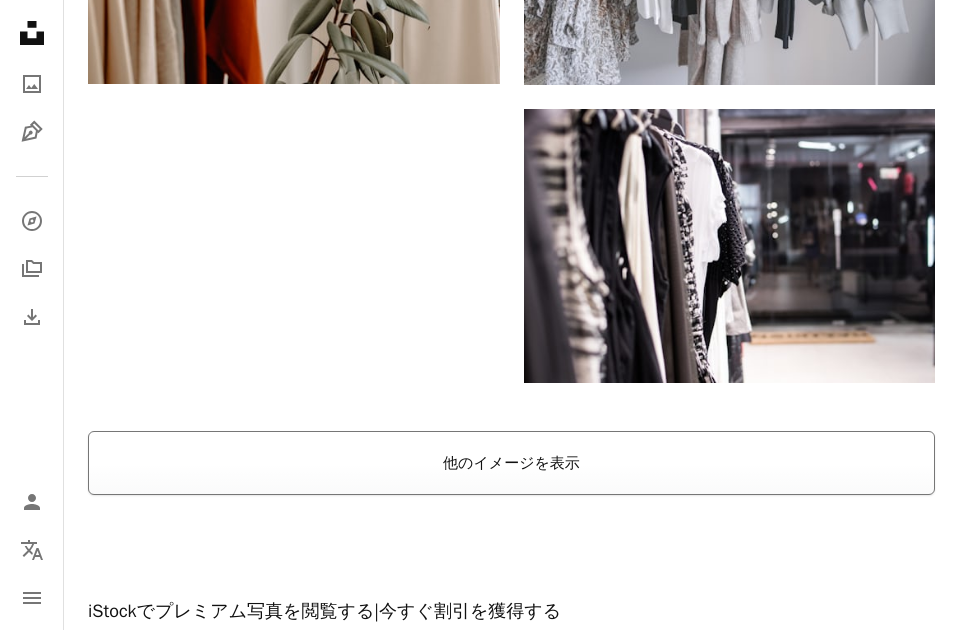 click on "他のイメージを表示" at bounding box center [511, 463] 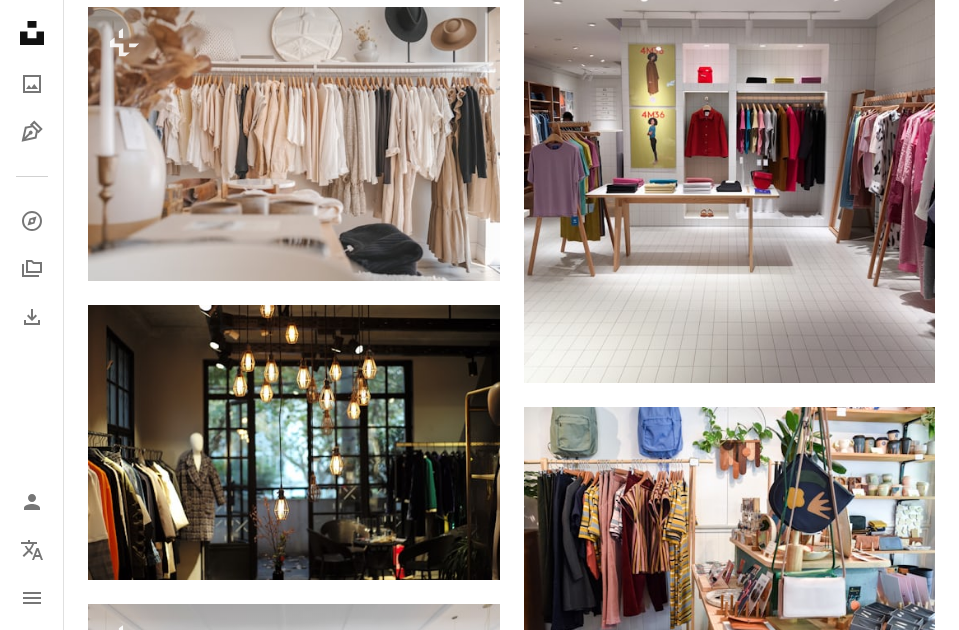 scroll, scrollTop: 0, scrollLeft: 0, axis: both 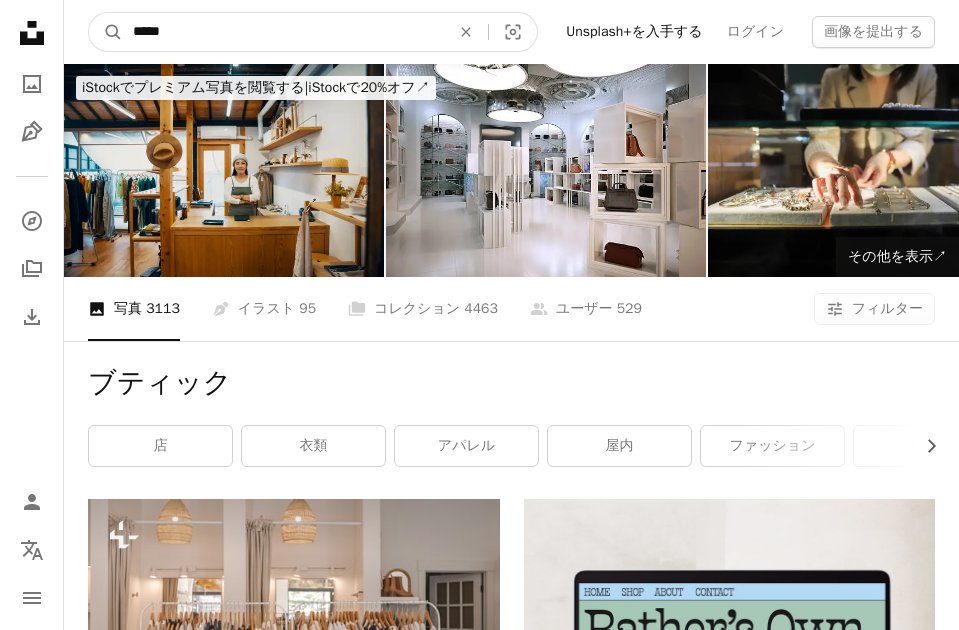 drag, startPoint x: 303, startPoint y: 32, endPoint x: 68, endPoint y: -2, distance: 237.44684 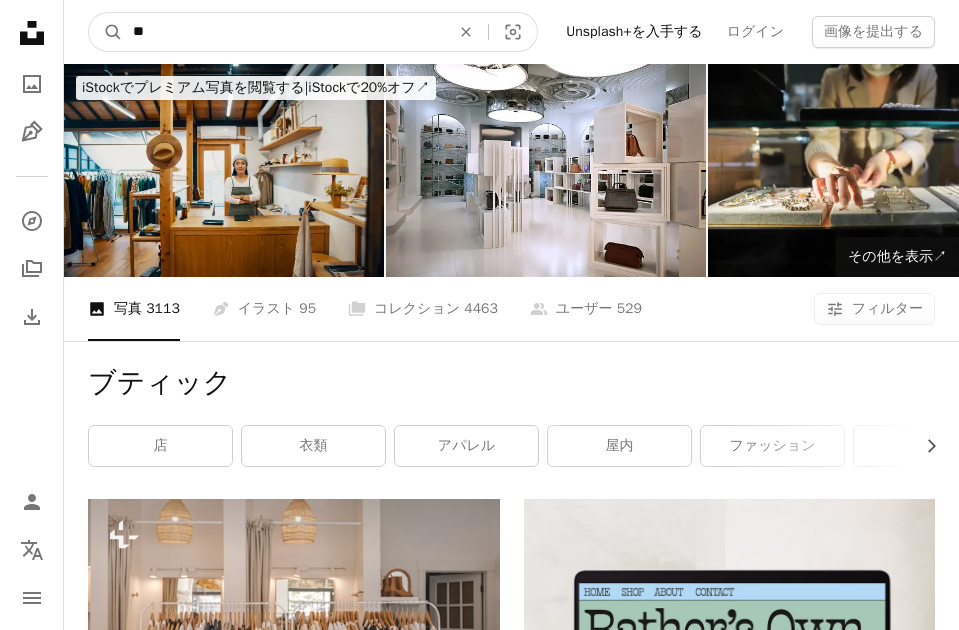 type on "**" 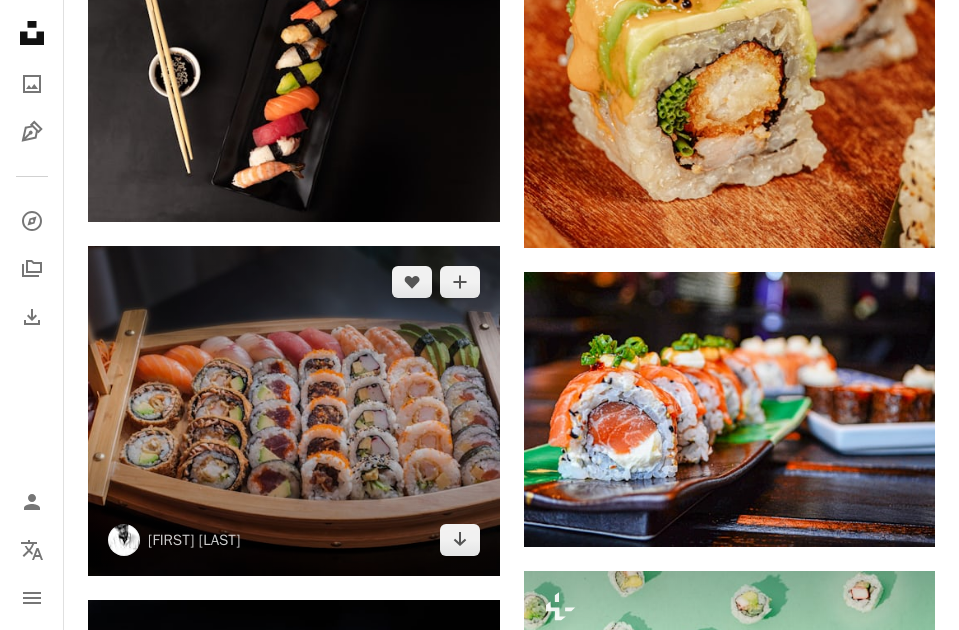 scroll, scrollTop: 1951, scrollLeft: 0, axis: vertical 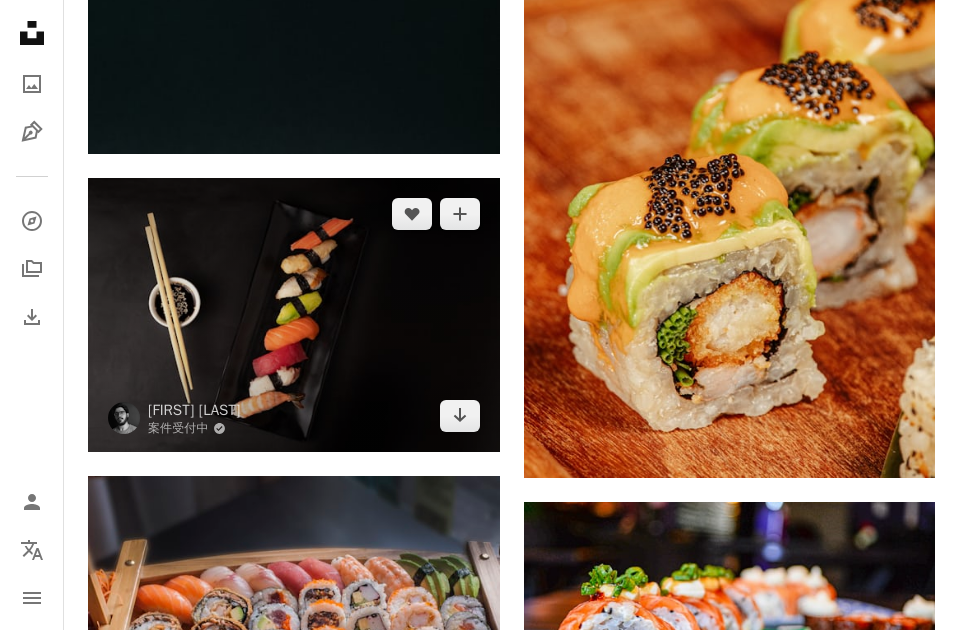 click at bounding box center (294, 315) 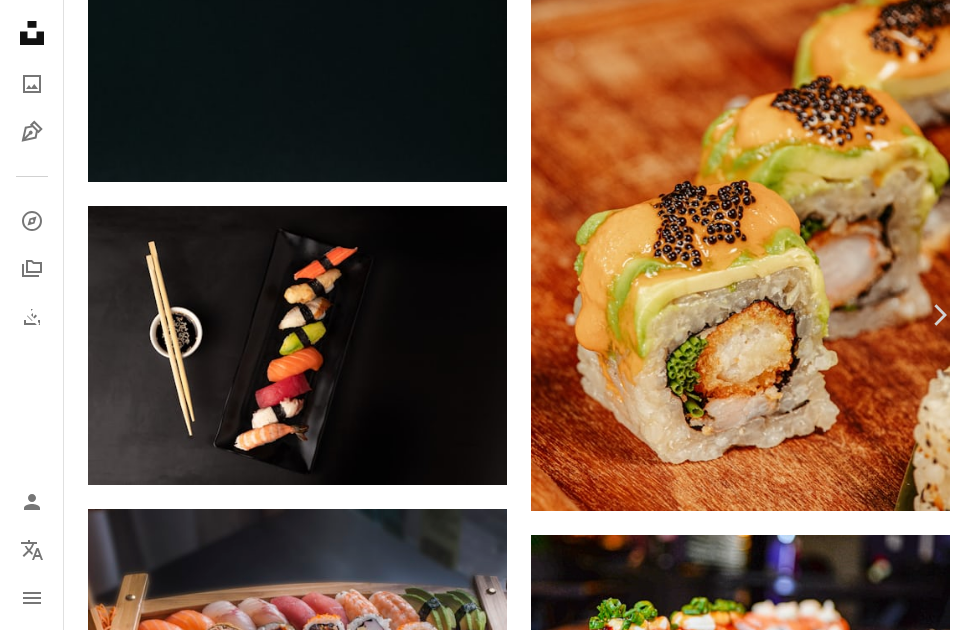 click on "Chevron left" at bounding box center (35, 315) 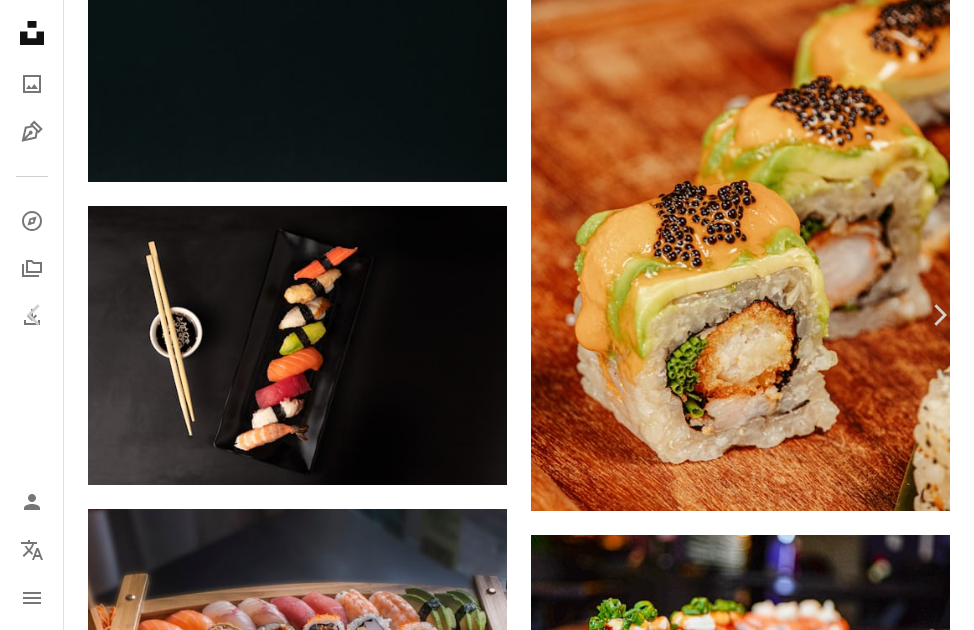 click on "An X shape" at bounding box center [20, 20] 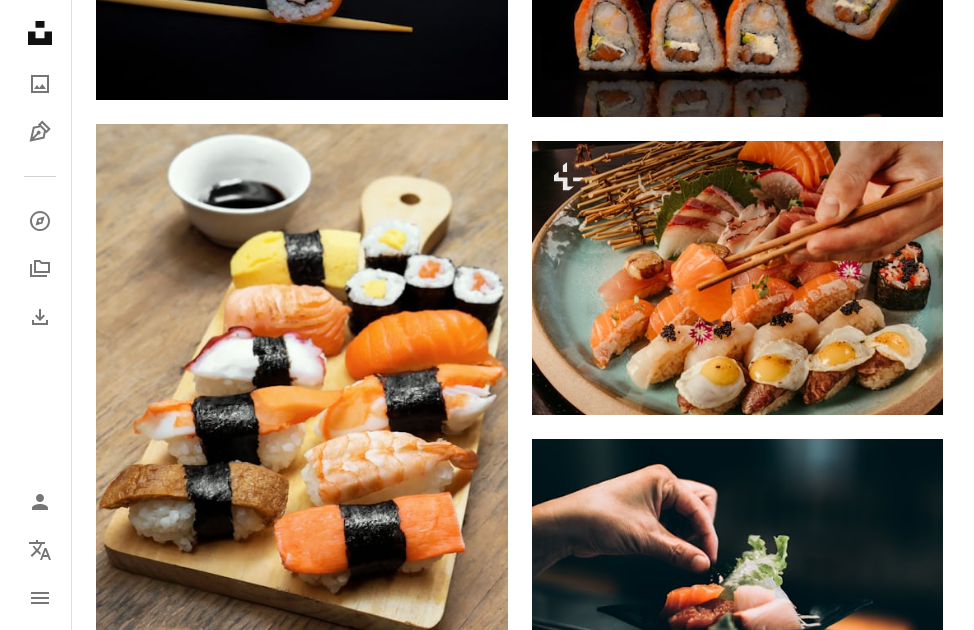 scroll, scrollTop: 3251, scrollLeft: 0, axis: vertical 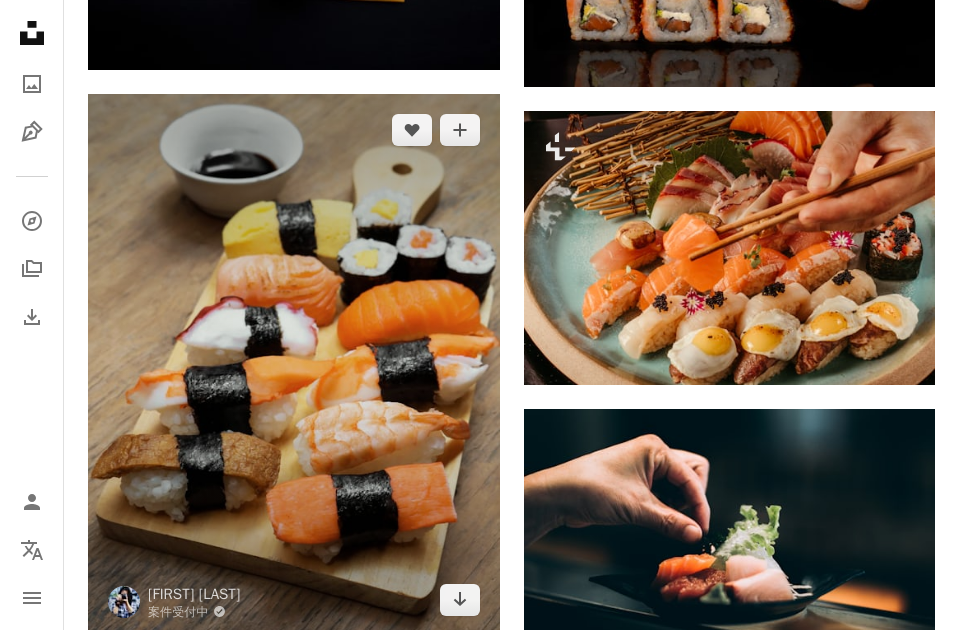 click at bounding box center (294, 365) 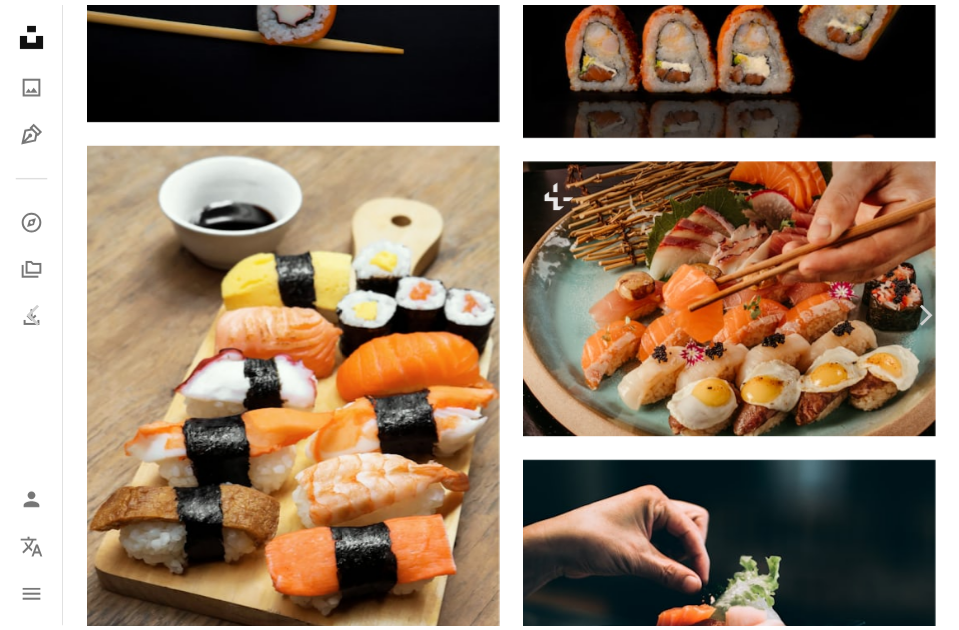 scroll, scrollTop: 94, scrollLeft: 0, axis: vertical 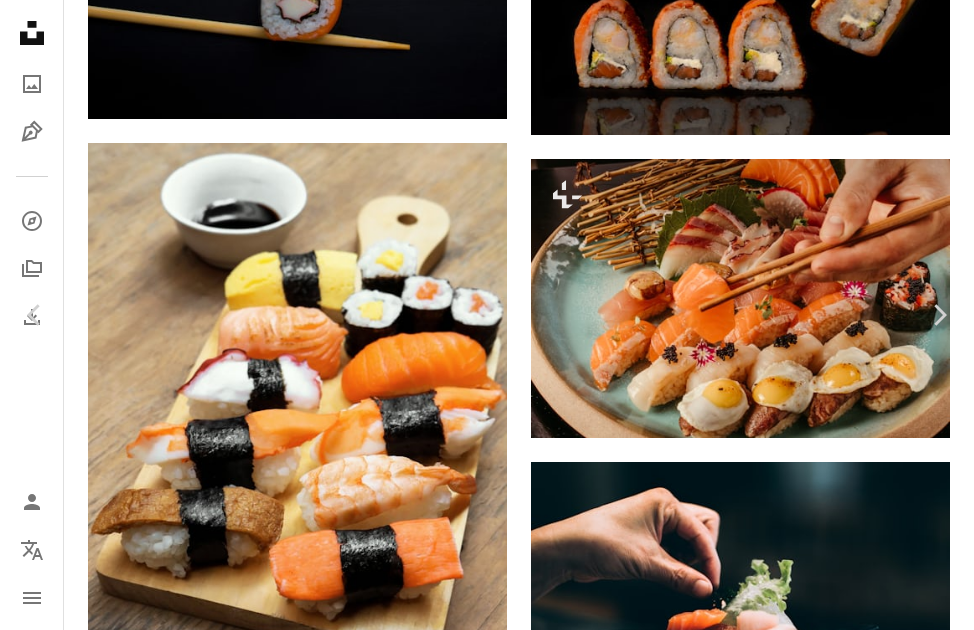 click on "An X shape" at bounding box center (20, 20) 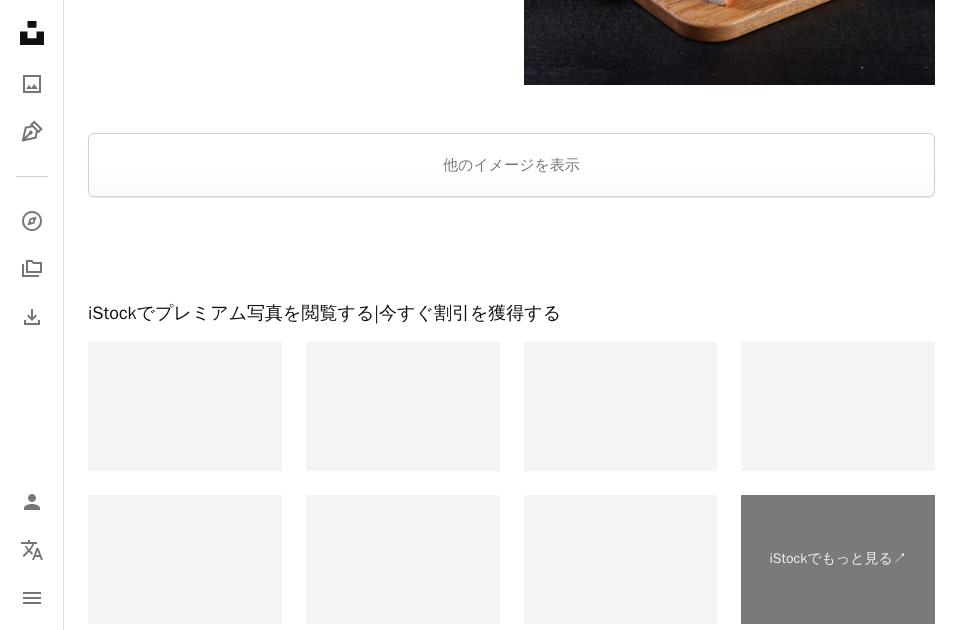 scroll, scrollTop: 9126, scrollLeft: 0, axis: vertical 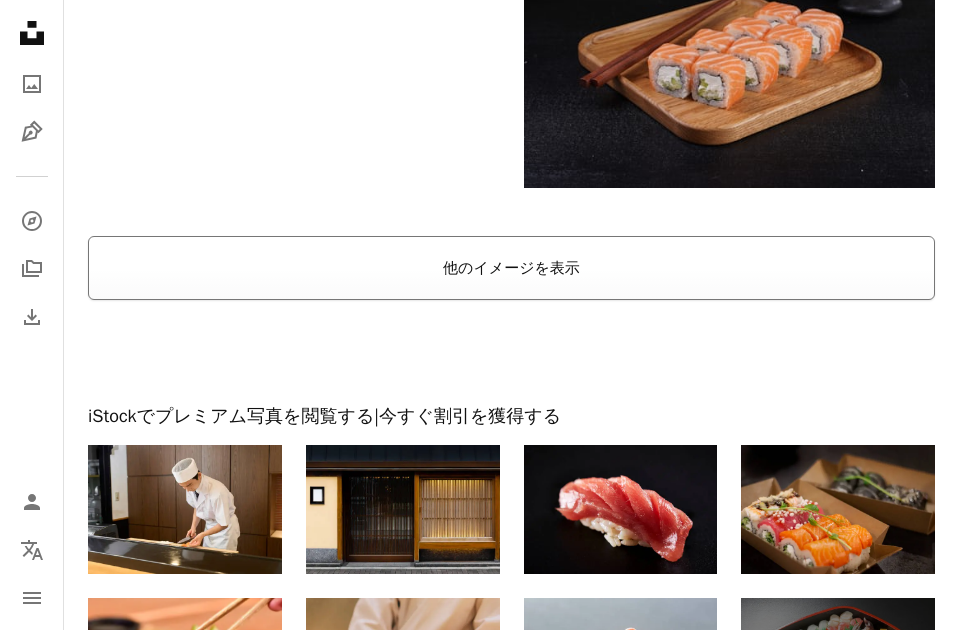 click on "他のイメージを表示" at bounding box center (511, 268) 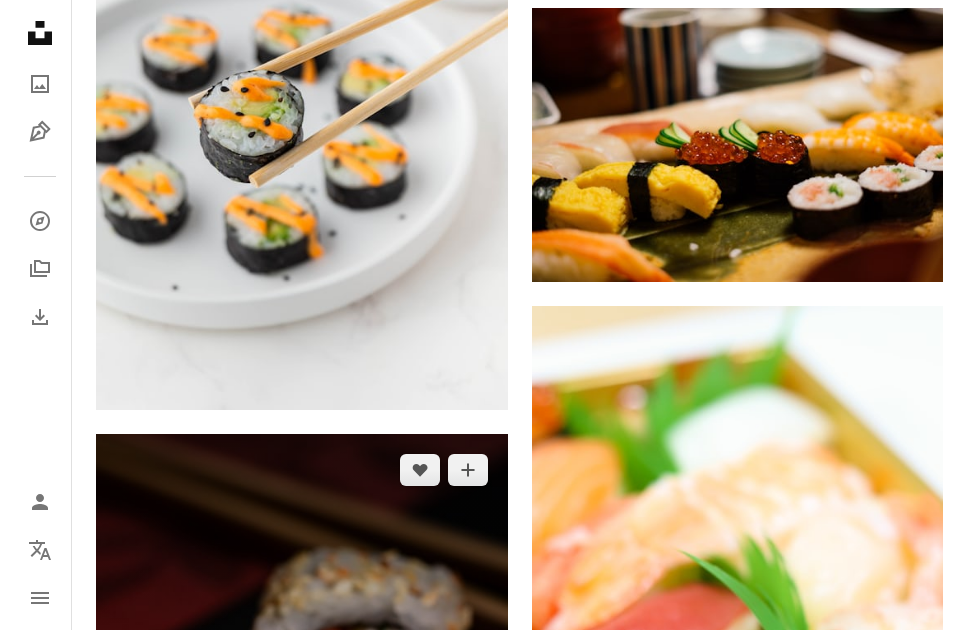 scroll, scrollTop: 10724, scrollLeft: 0, axis: vertical 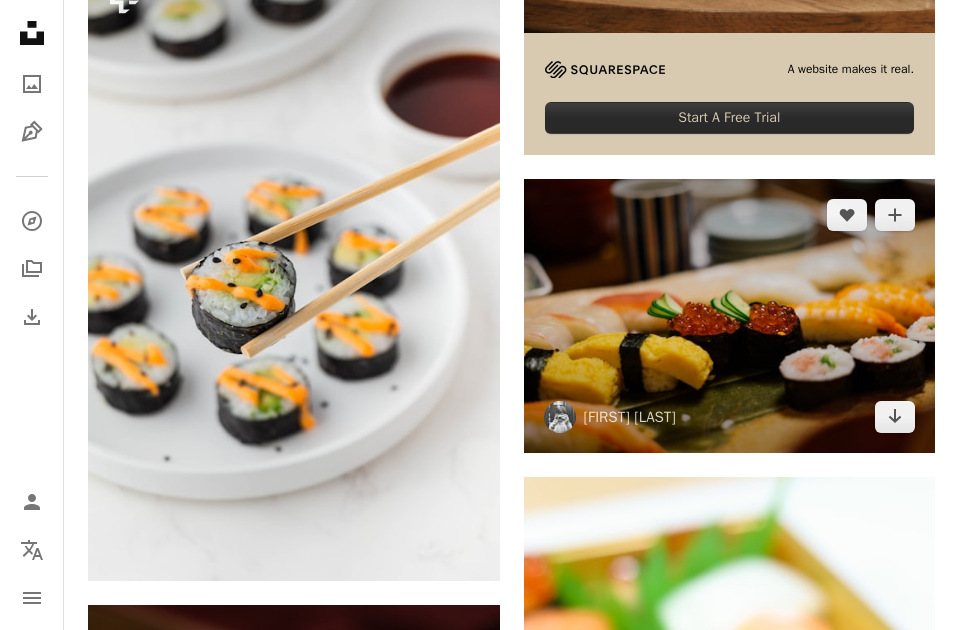 click at bounding box center (730, 316) 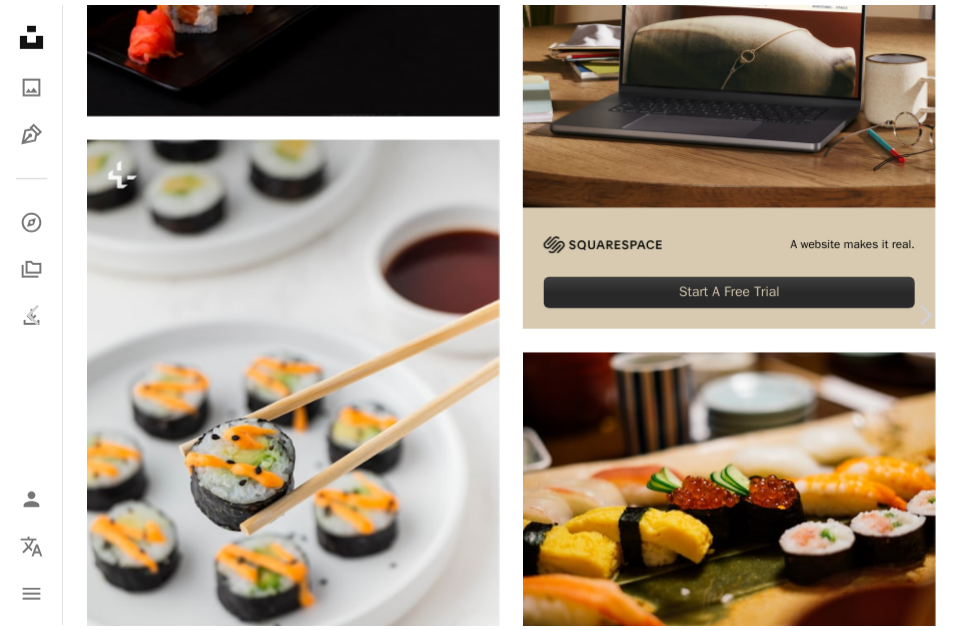 scroll, scrollTop: 2692, scrollLeft: 0, axis: vertical 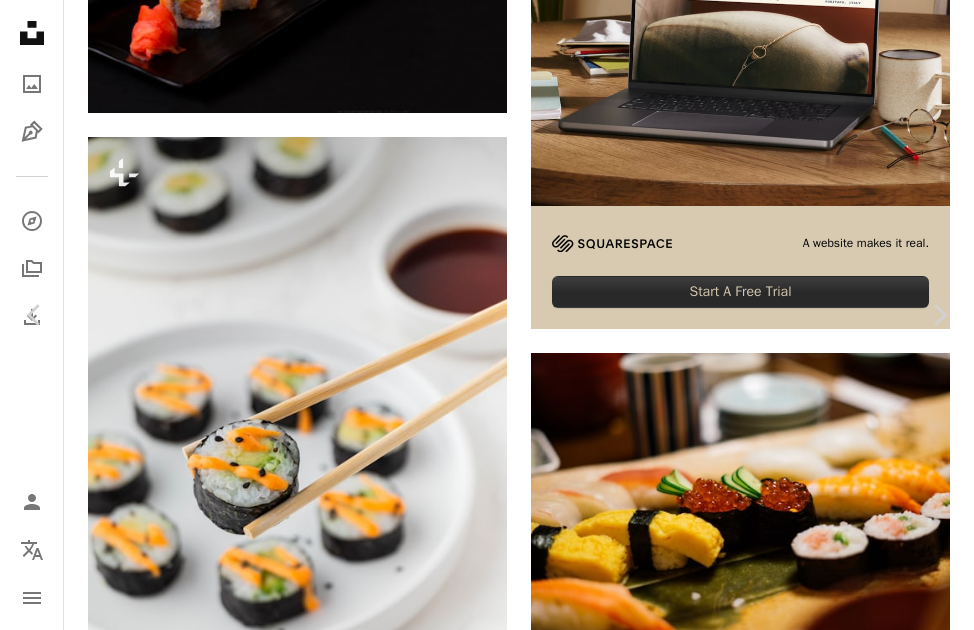 click on "An X shape" at bounding box center [20, 20] 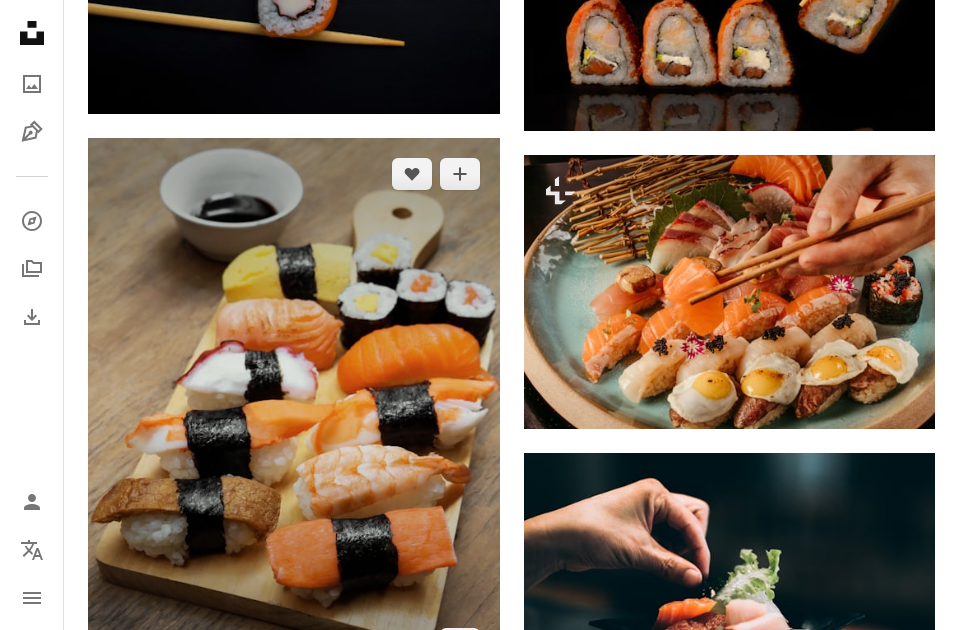 scroll, scrollTop: 3310, scrollLeft: 0, axis: vertical 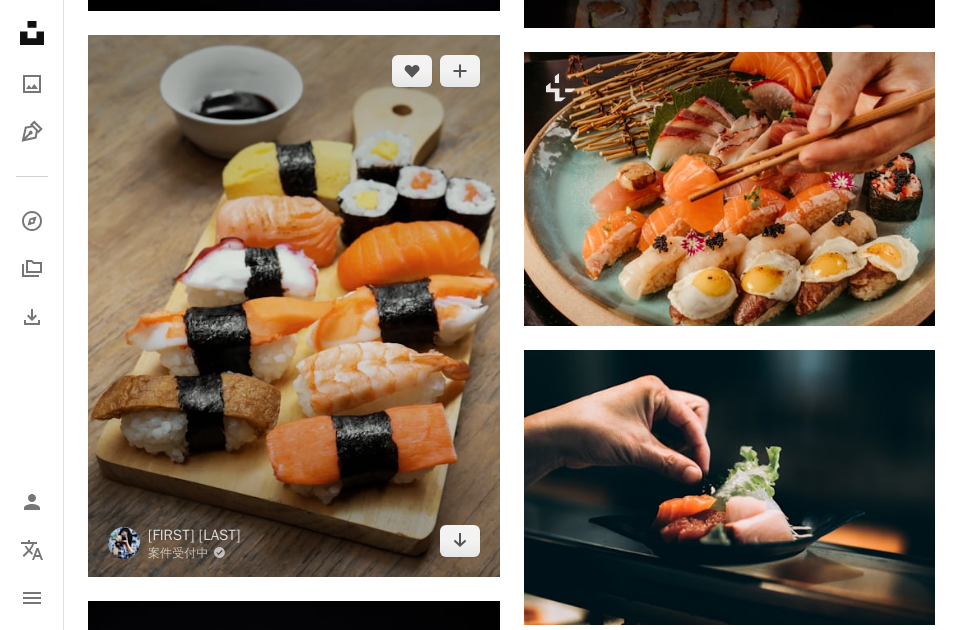 click at bounding box center [294, 306] 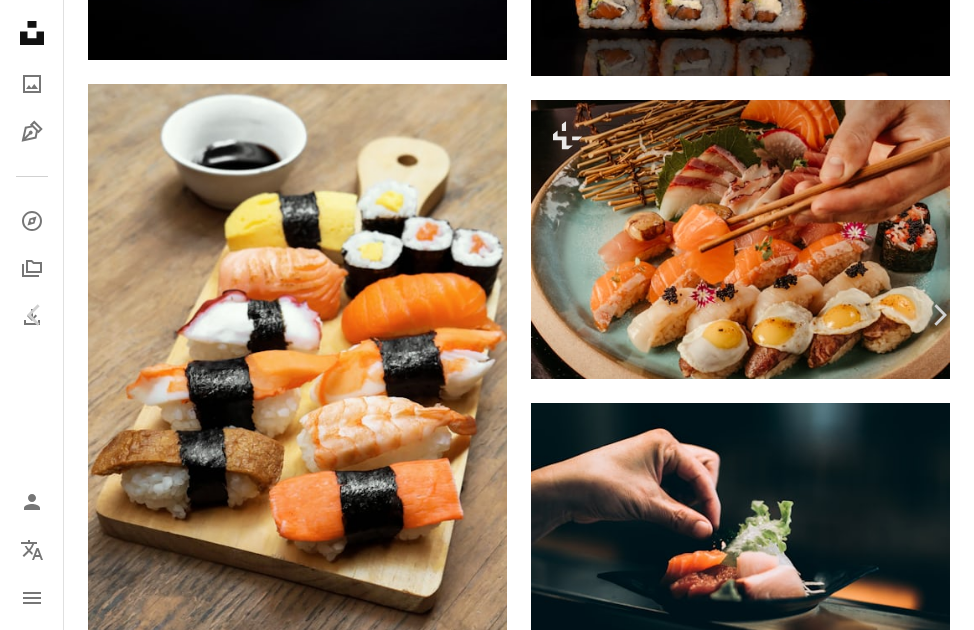 click on "無料ダウンロード" at bounding box center (761, 11562) 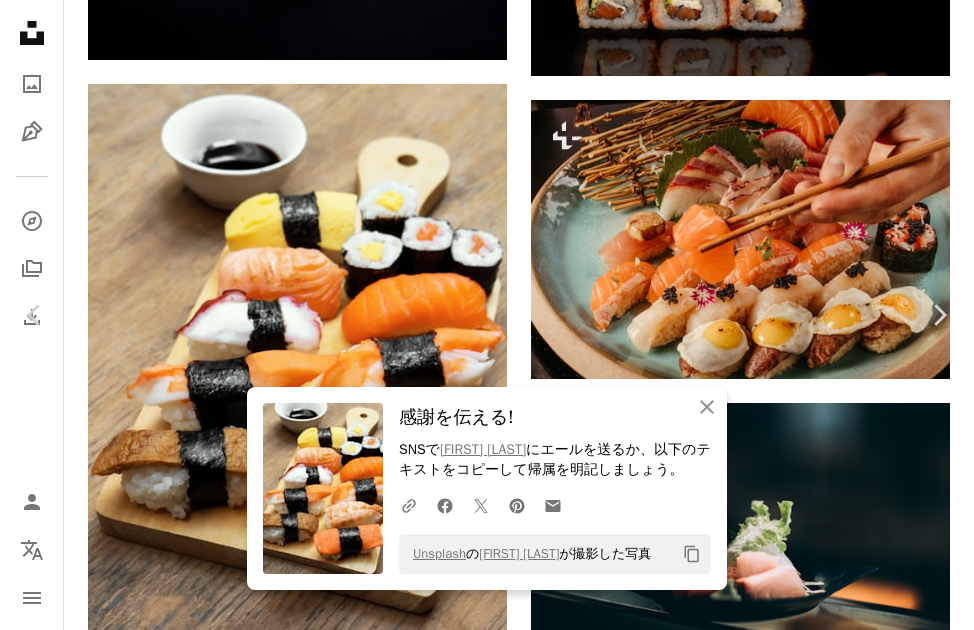 click on "Zoom in" at bounding box center (479, 11893) 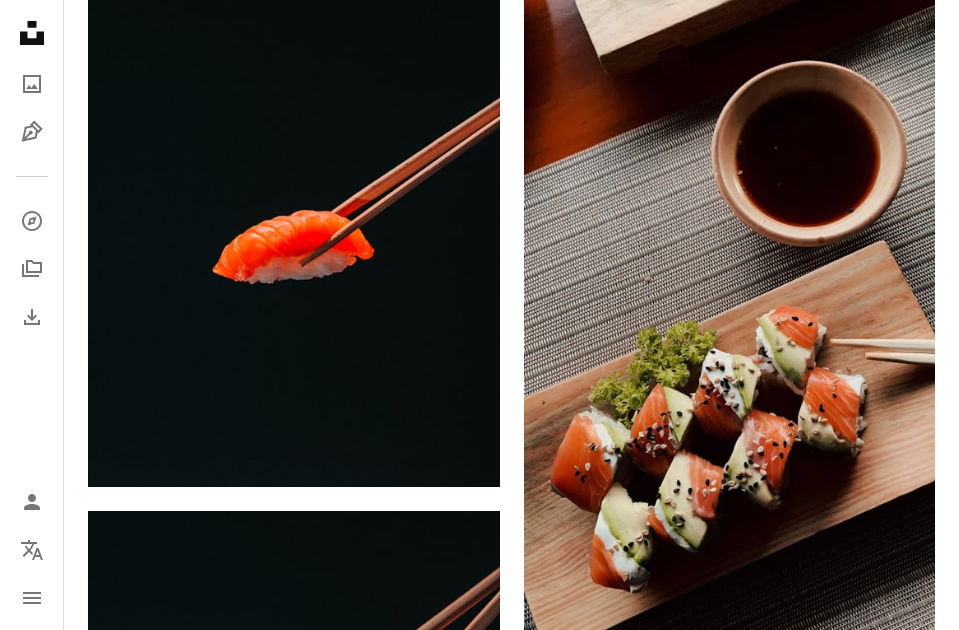 scroll, scrollTop: 0, scrollLeft: 0, axis: both 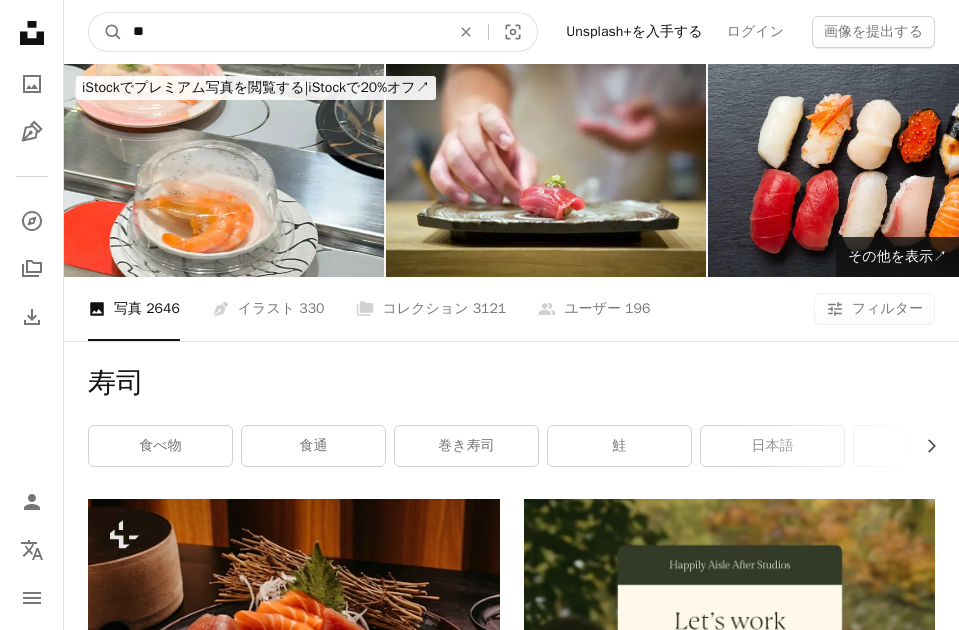 click on "**" at bounding box center (283, 32) 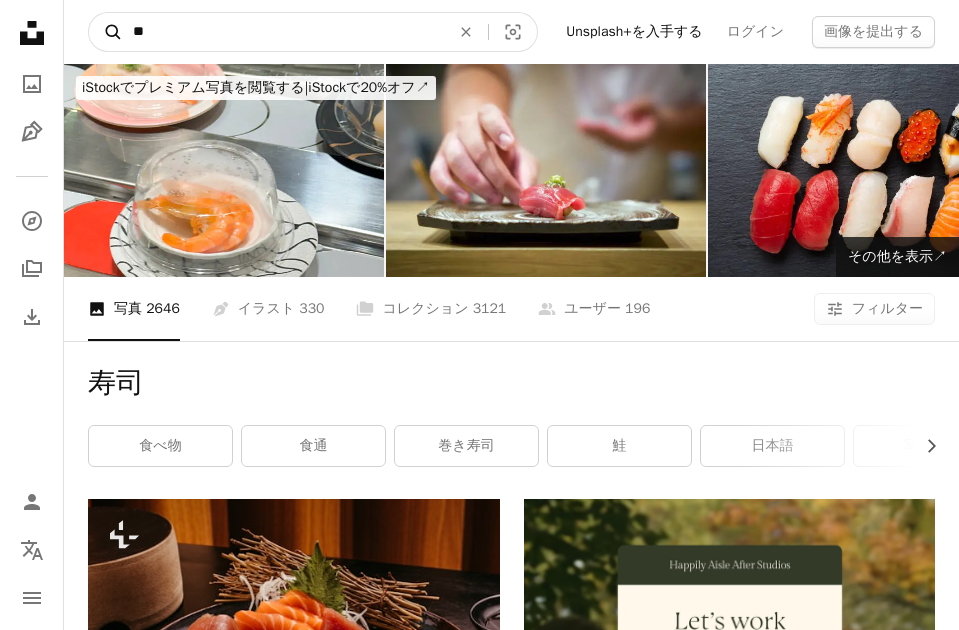 drag, startPoint x: 201, startPoint y: 27, endPoint x: 106, endPoint y: 26, distance: 95.005264 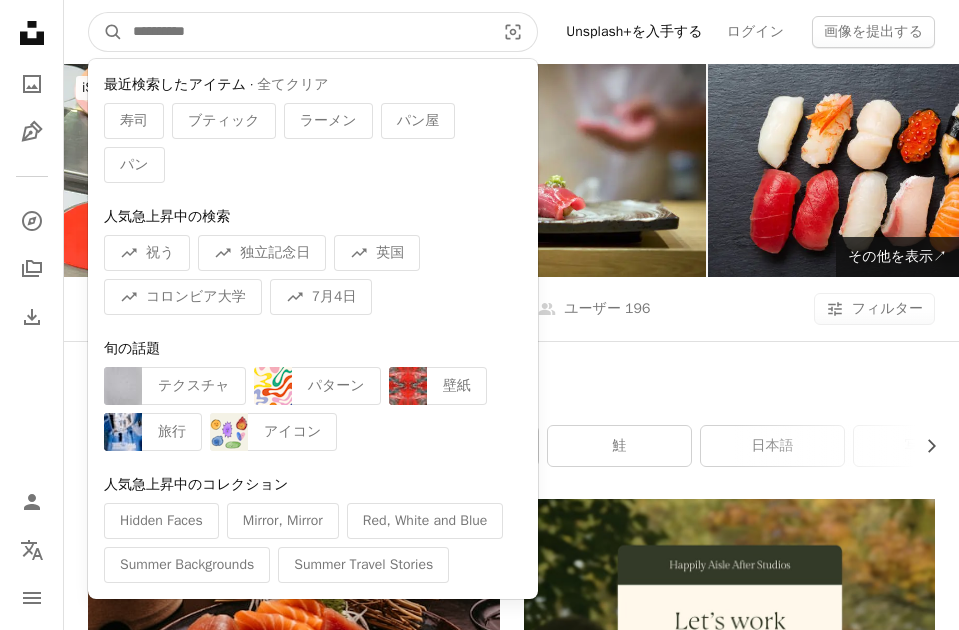 type on "*" 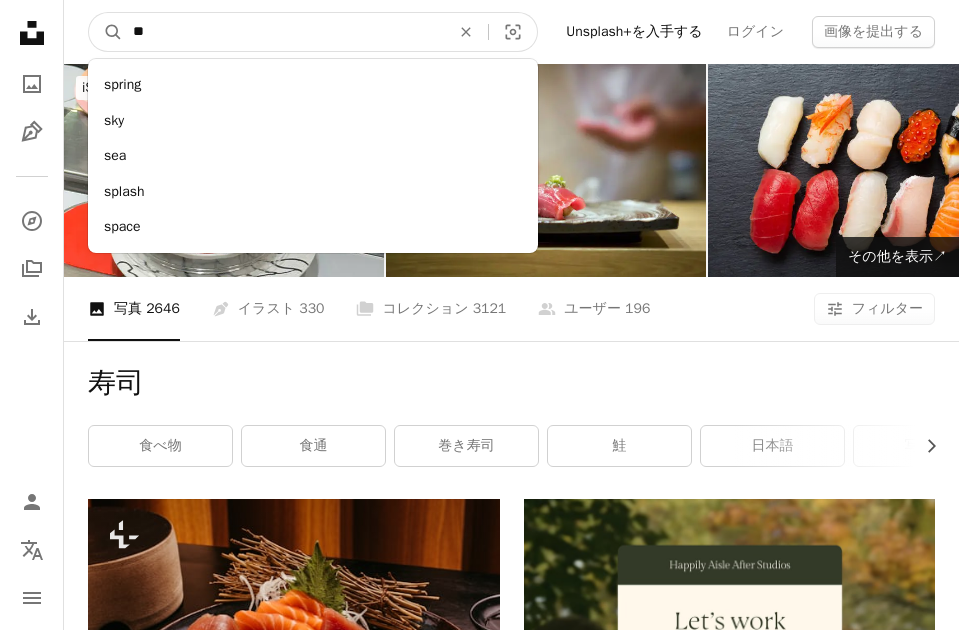 type on "*" 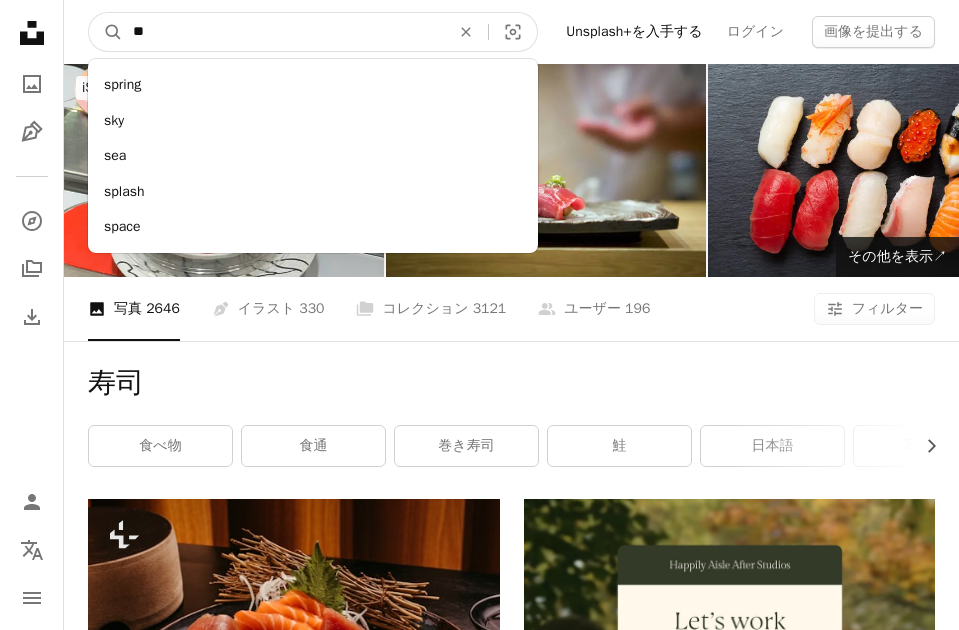 type on "*" 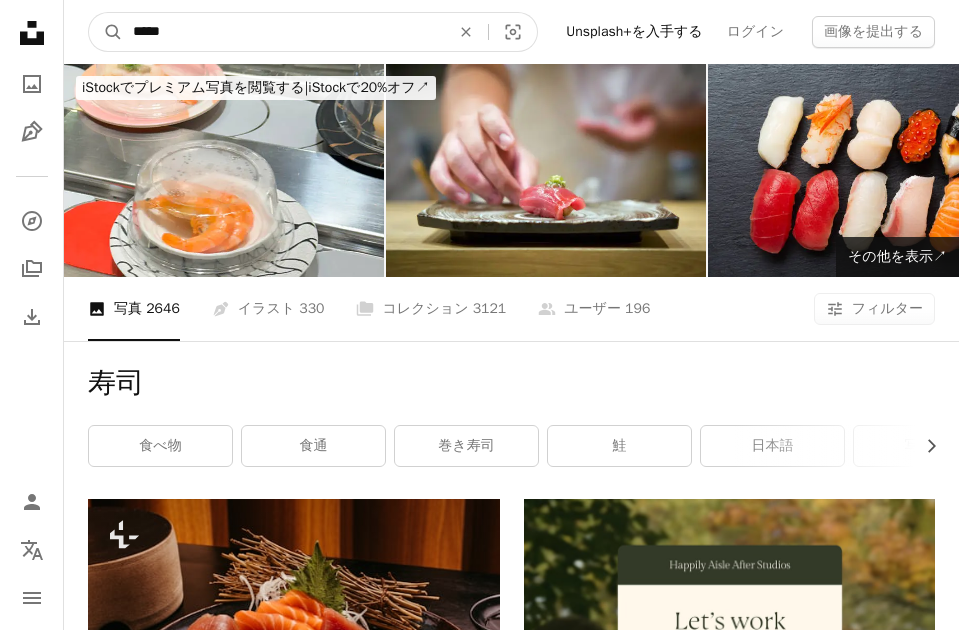 type on "*****" 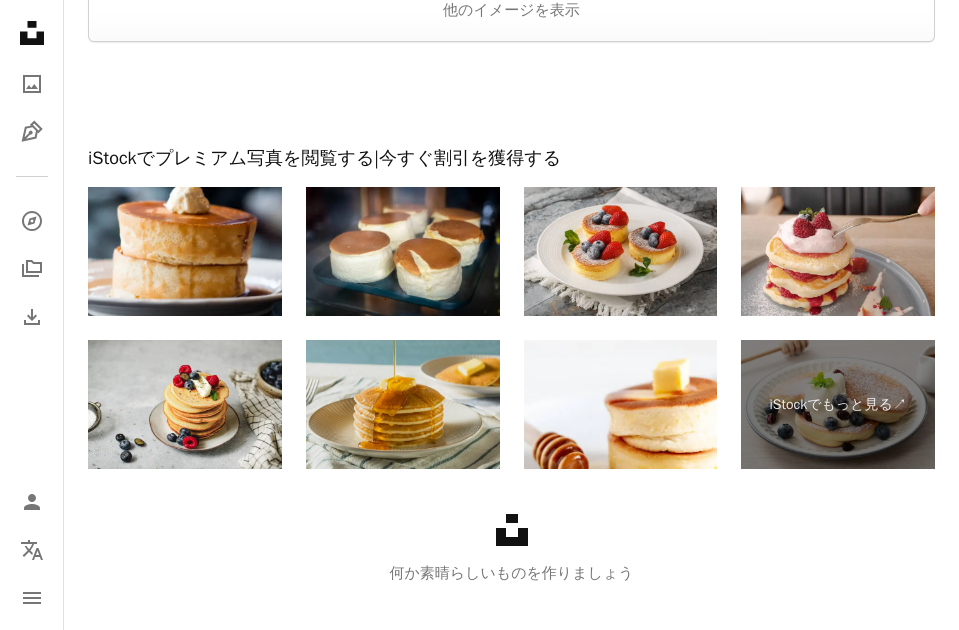 scroll, scrollTop: 6093, scrollLeft: 0, axis: vertical 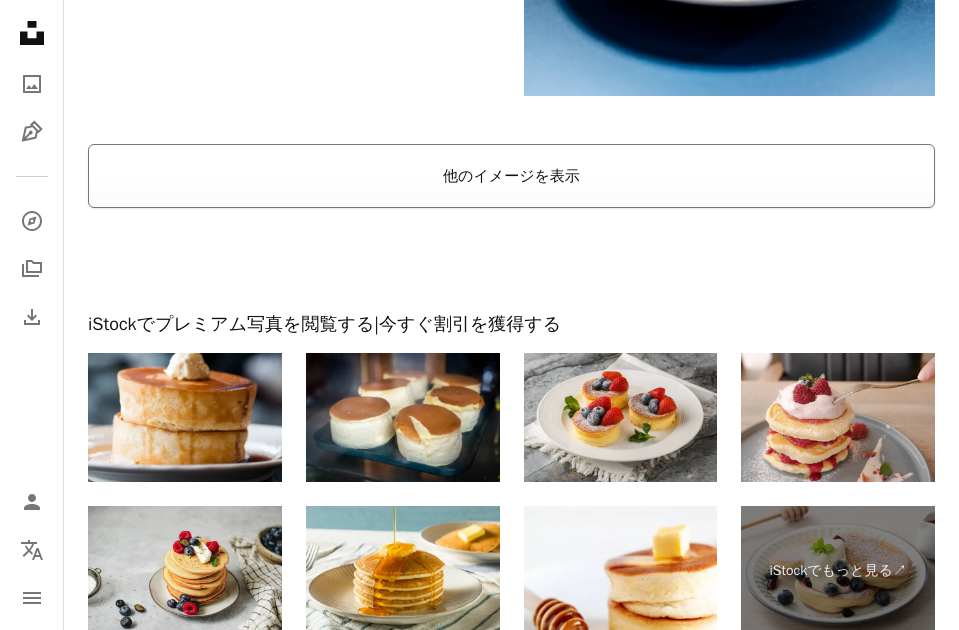 click on "他のイメージを表示" at bounding box center (511, 176) 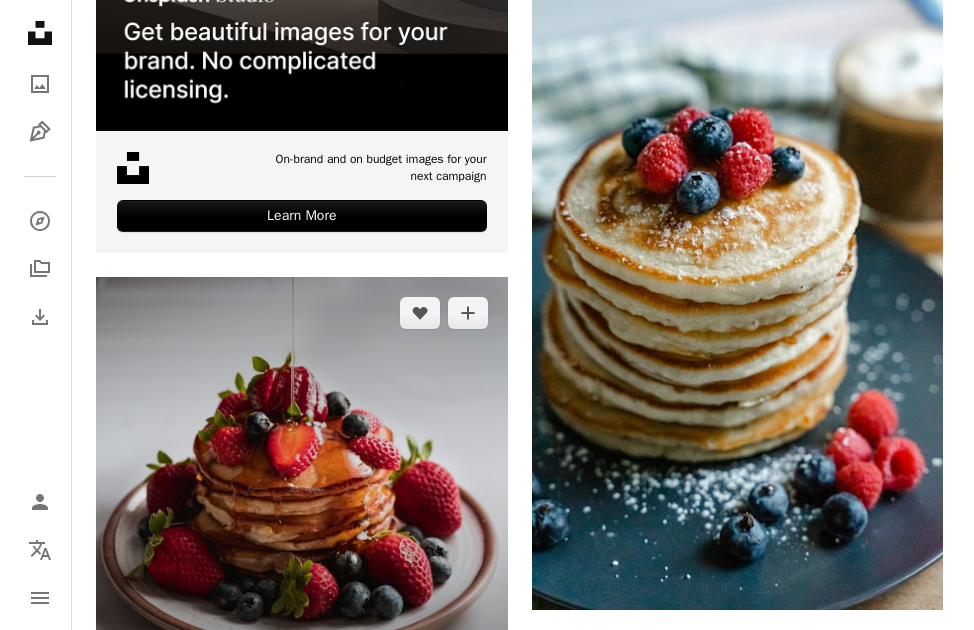 scroll, scrollTop: 7244, scrollLeft: 0, axis: vertical 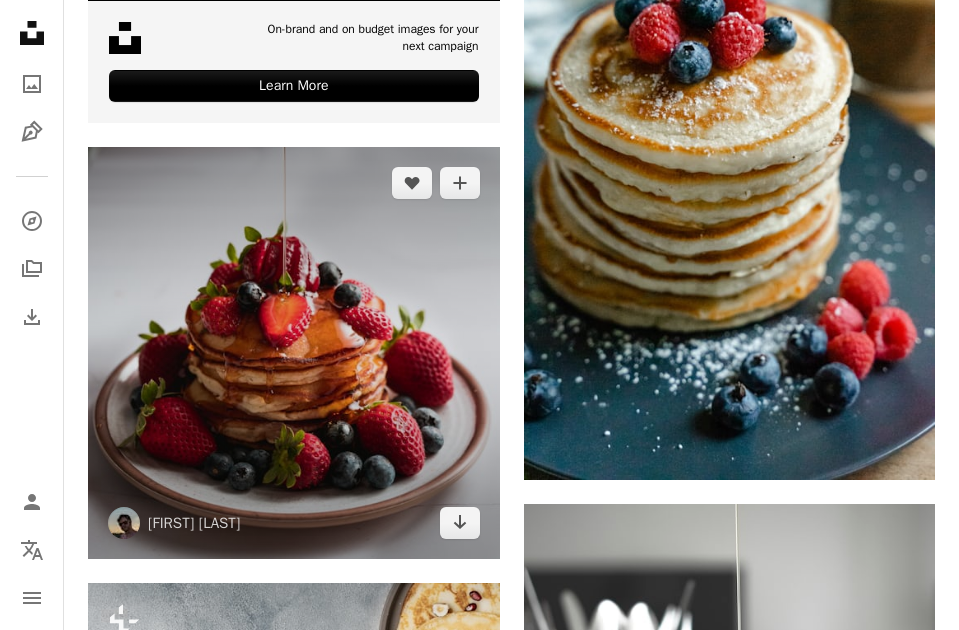 click at bounding box center (294, 353) 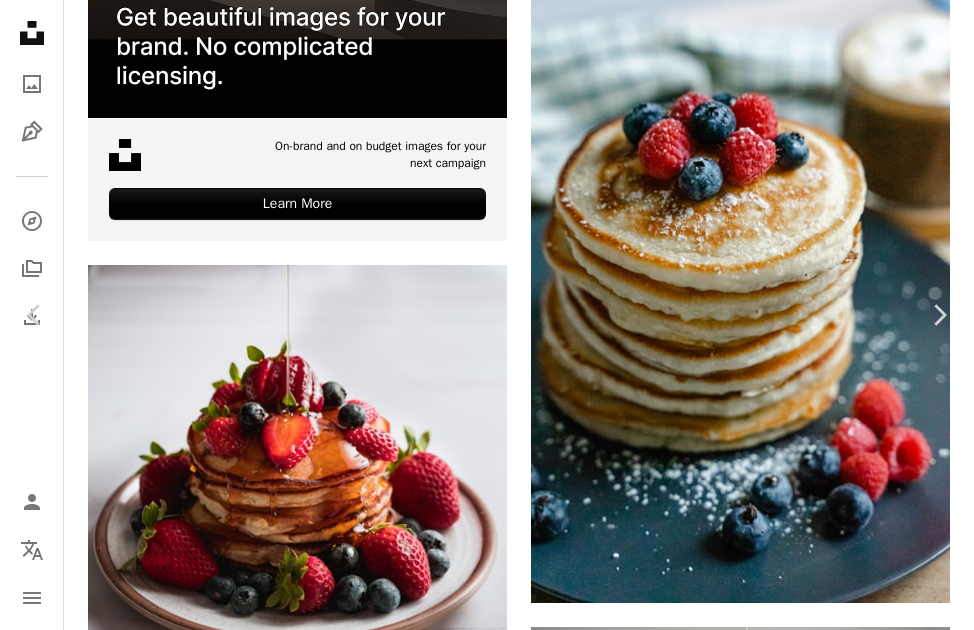 scroll, scrollTop: 2141, scrollLeft: 0, axis: vertical 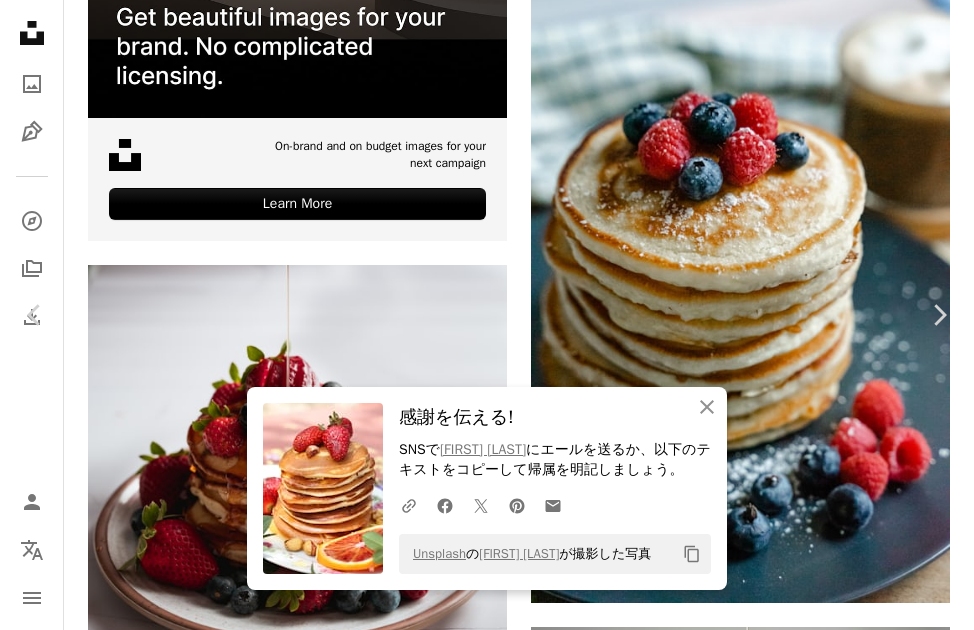click on "An X shape" at bounding box center (20, 20) 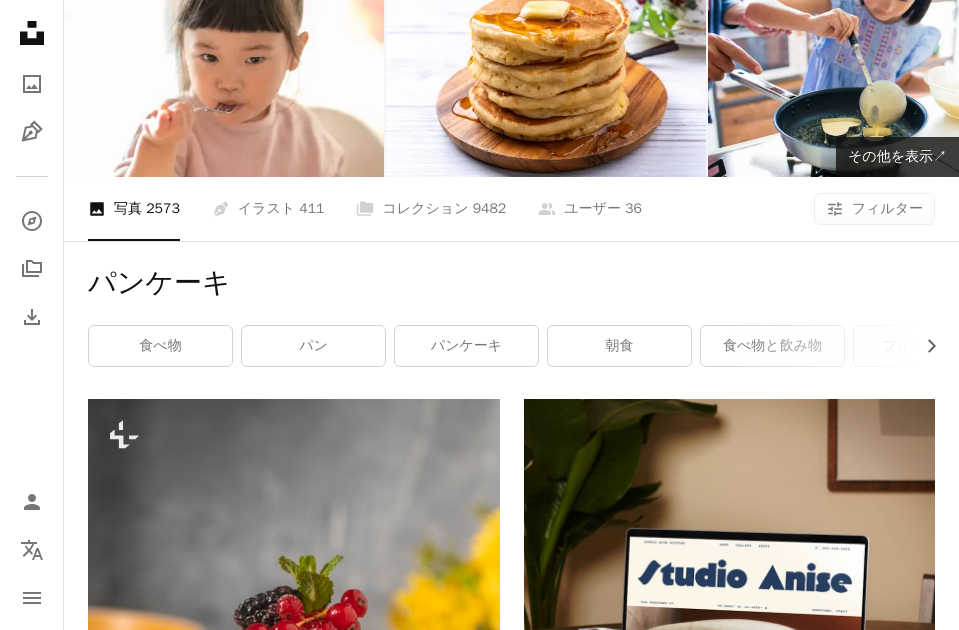 scroll, scrollTop: 0, scrollLeft: 0, axis: both 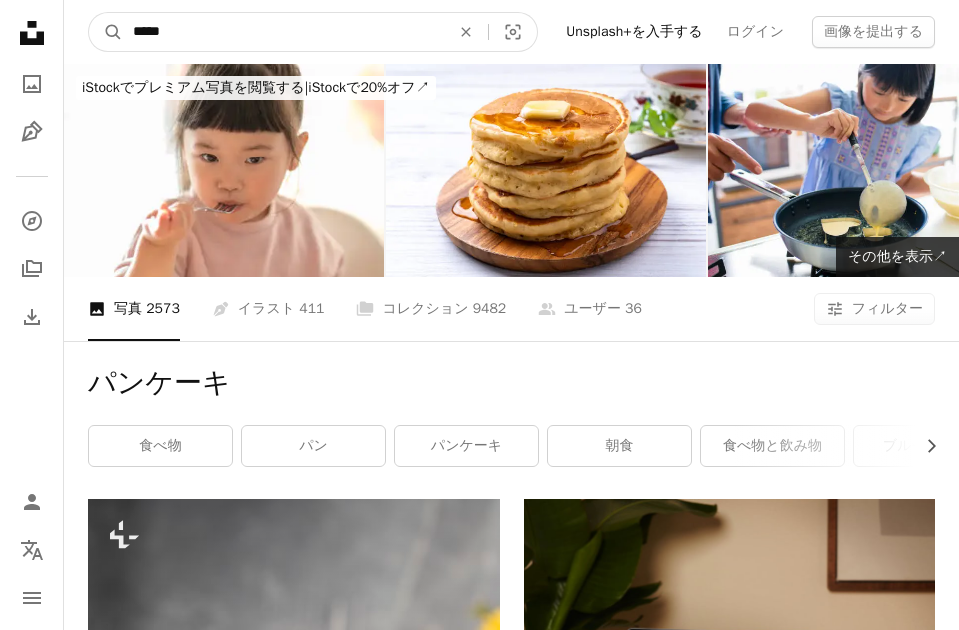 click on "*****" at bounding box center [283, 32] 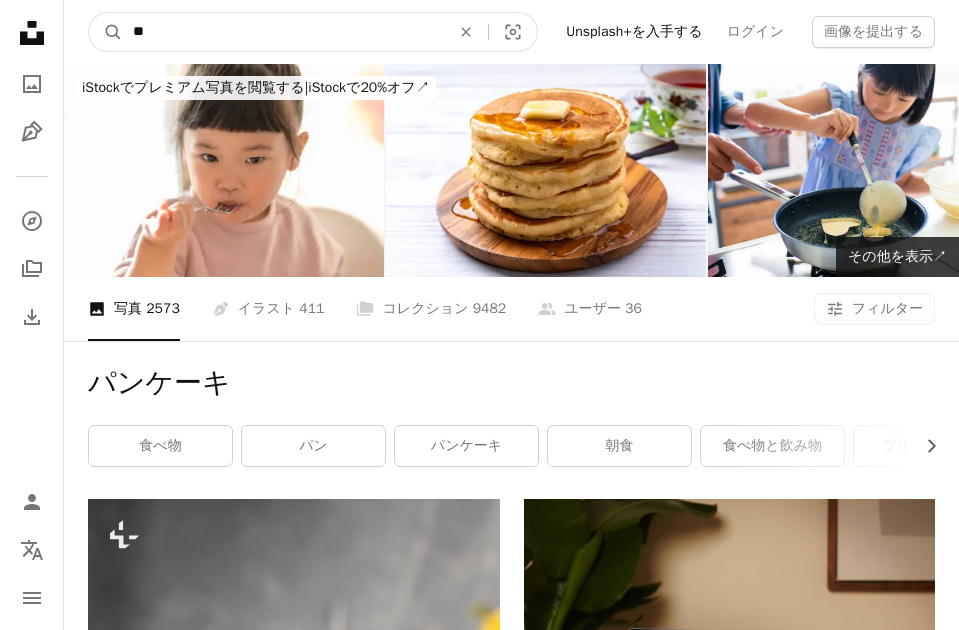 type on "*" 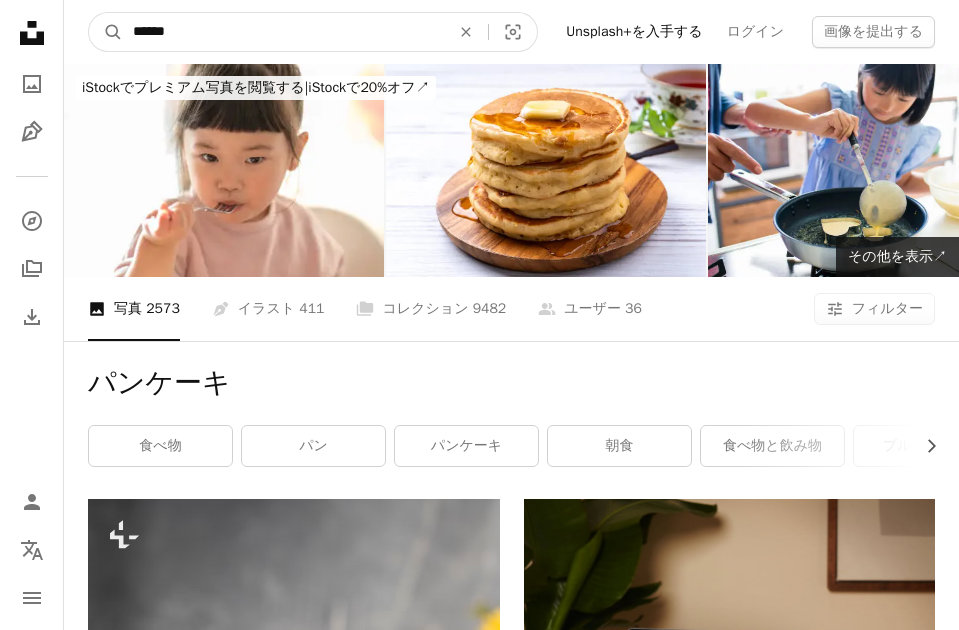 type on "******" 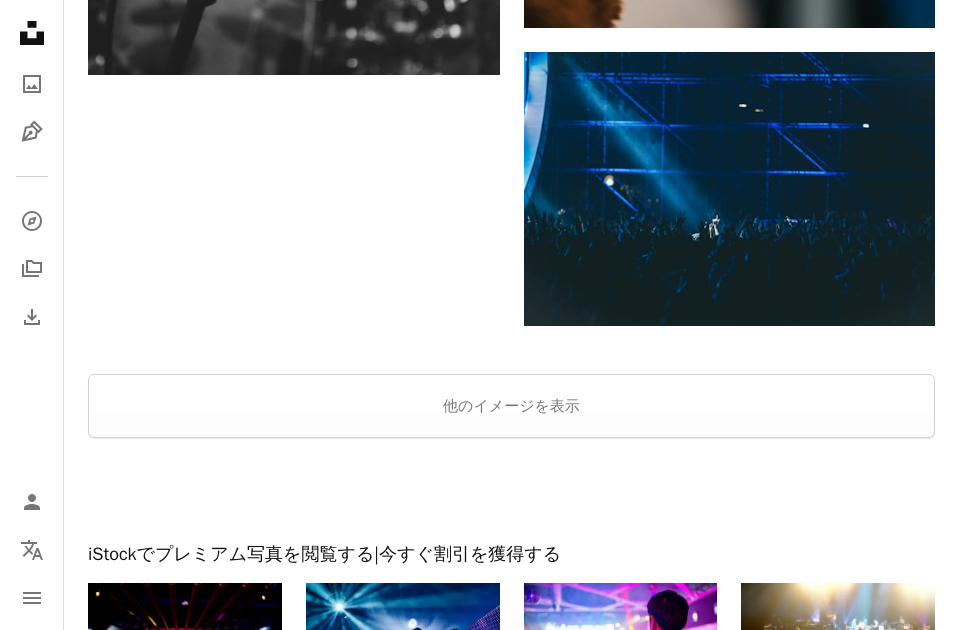 scroll, scrollTop: 4438, scrollLeft: 0, axis: vertical 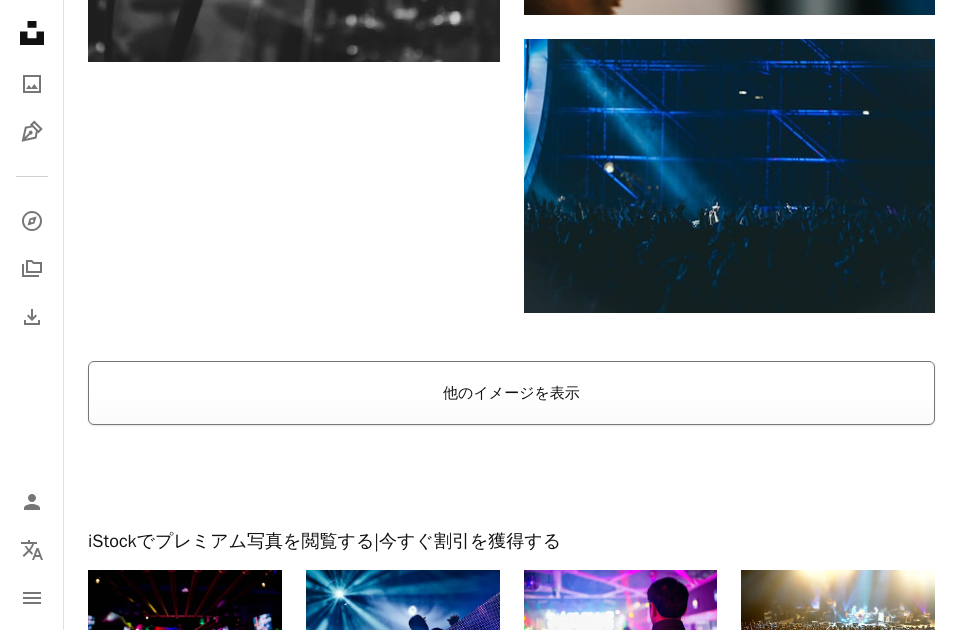 click on "他のイメージを表示" at bounding box center (511, 393) 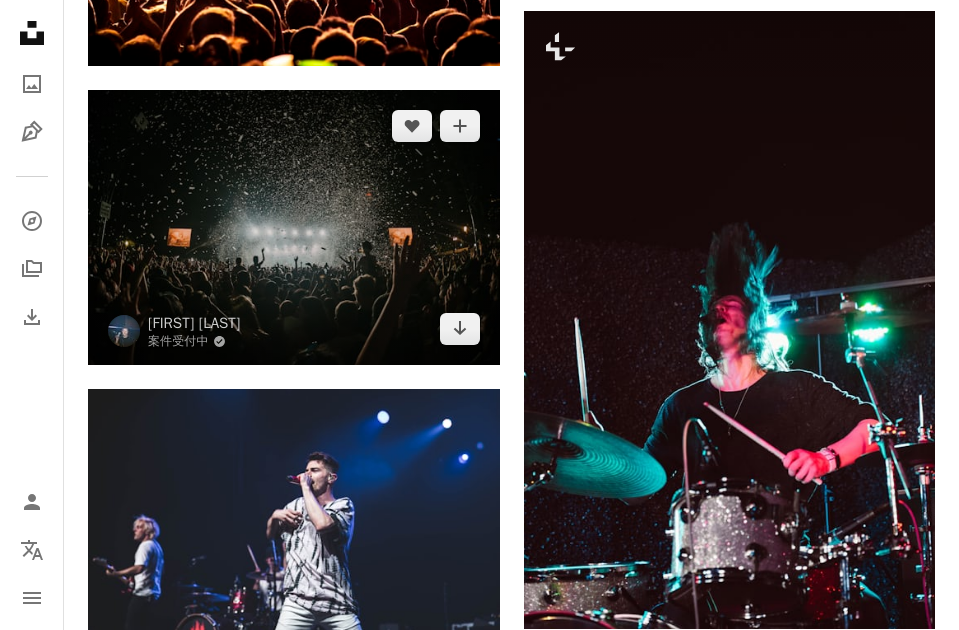 scroll, scrollTop: 0, scrollLeft: 0, axis: both 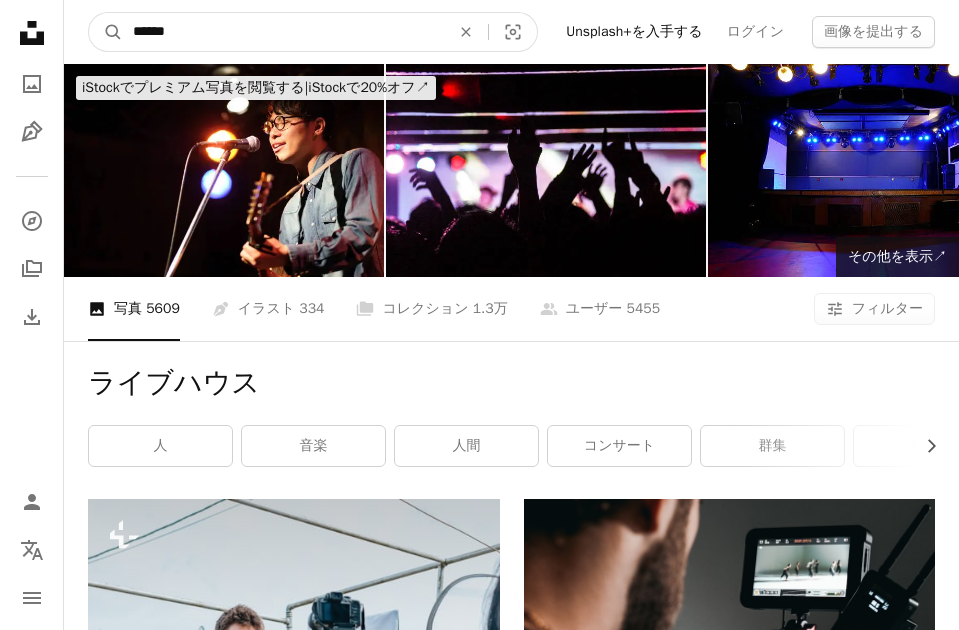 click on "******" at bounding box center (283, 32) 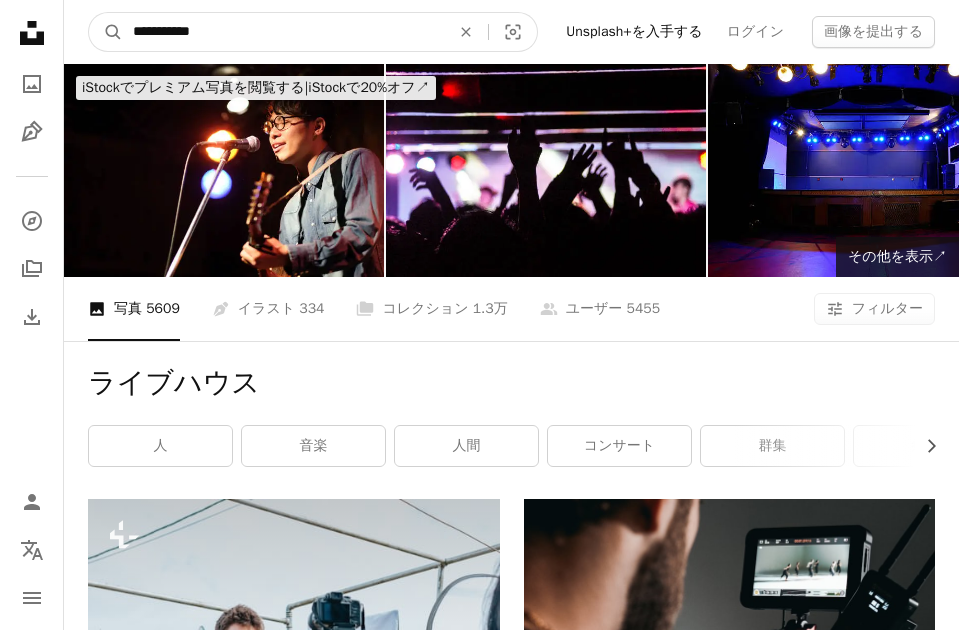 type on "*********" 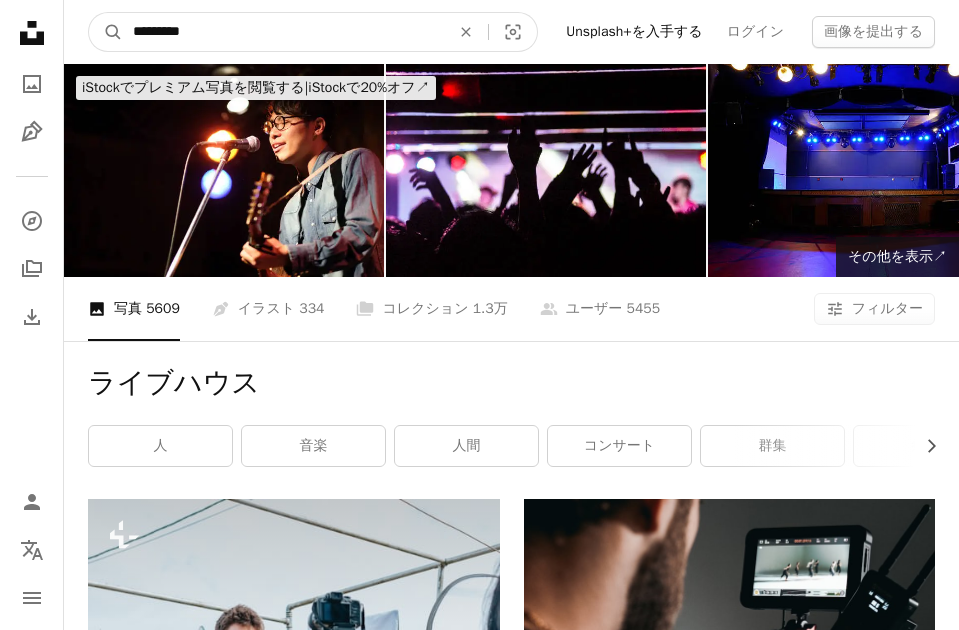 click on "A magnifying glass" at bounding box center [106, 32] 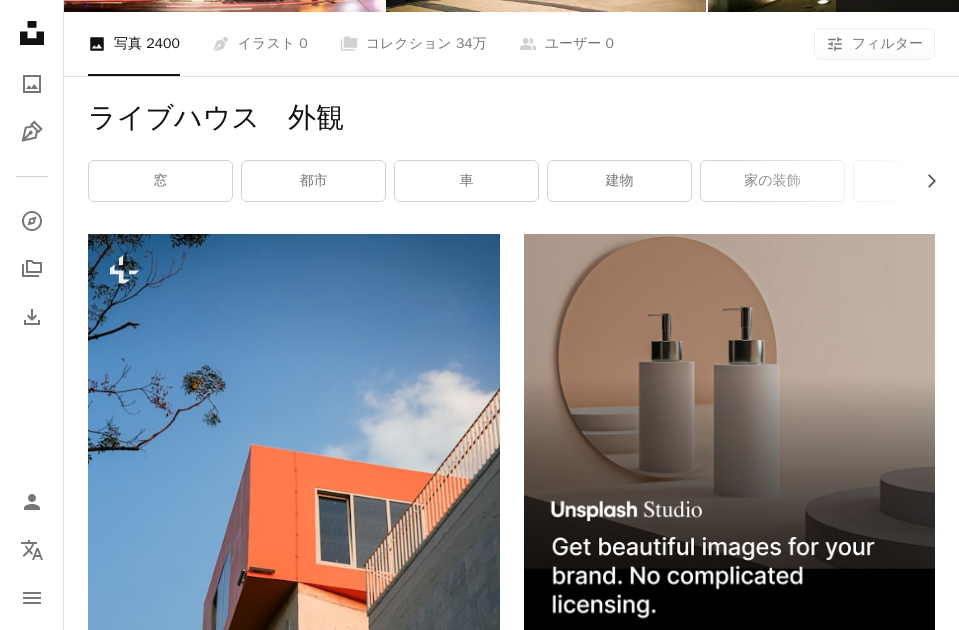 scroll, scrollTop: 0, scrollLeft: 0, axis: both 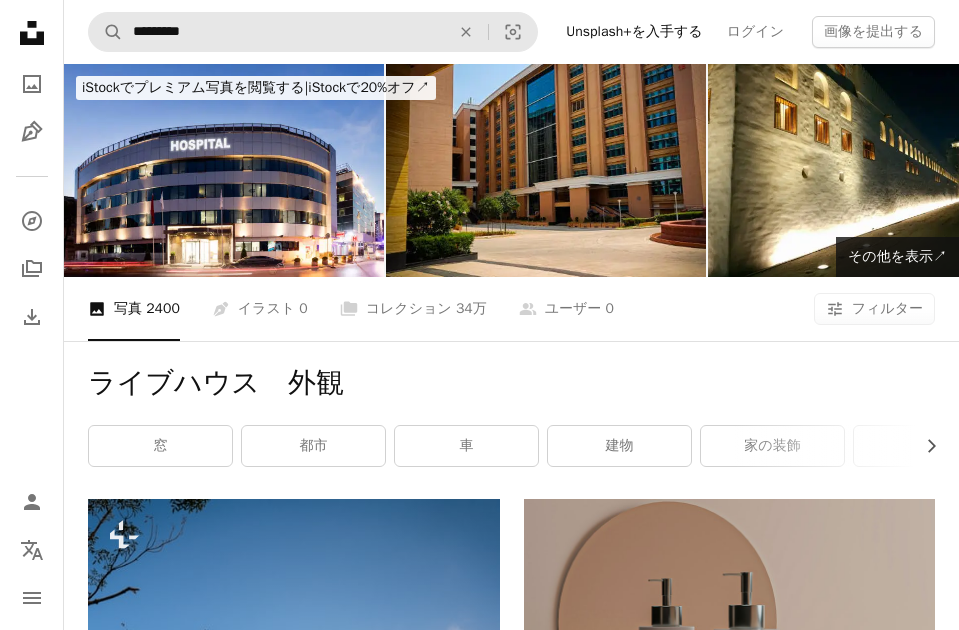 drag, startPoint x: 297, startPoint y: 3, endPoint x: 299, endPoint y: 13, distance: 10.198039 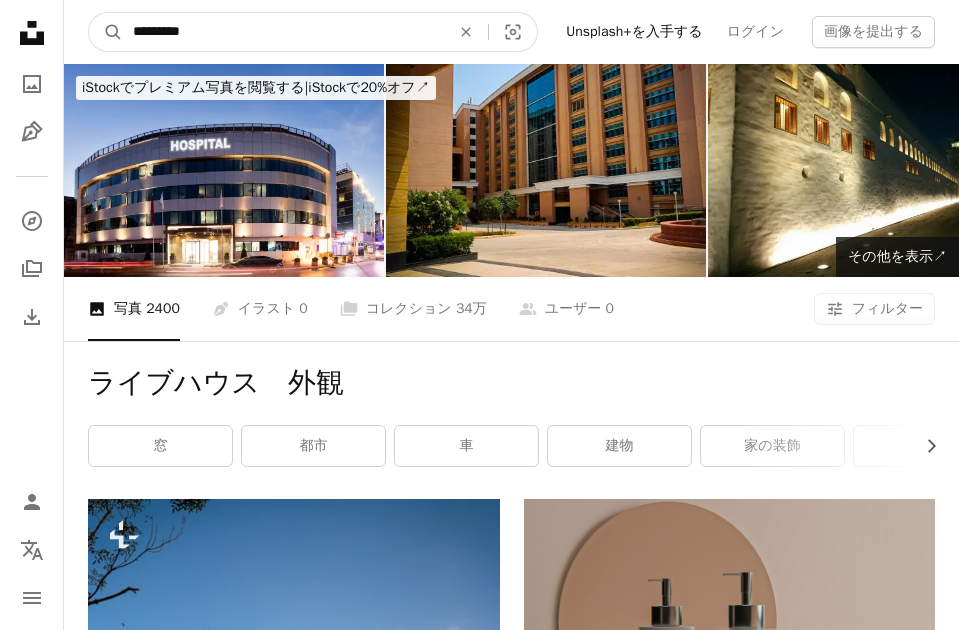click on "*********" at bounding box center [283, 32] 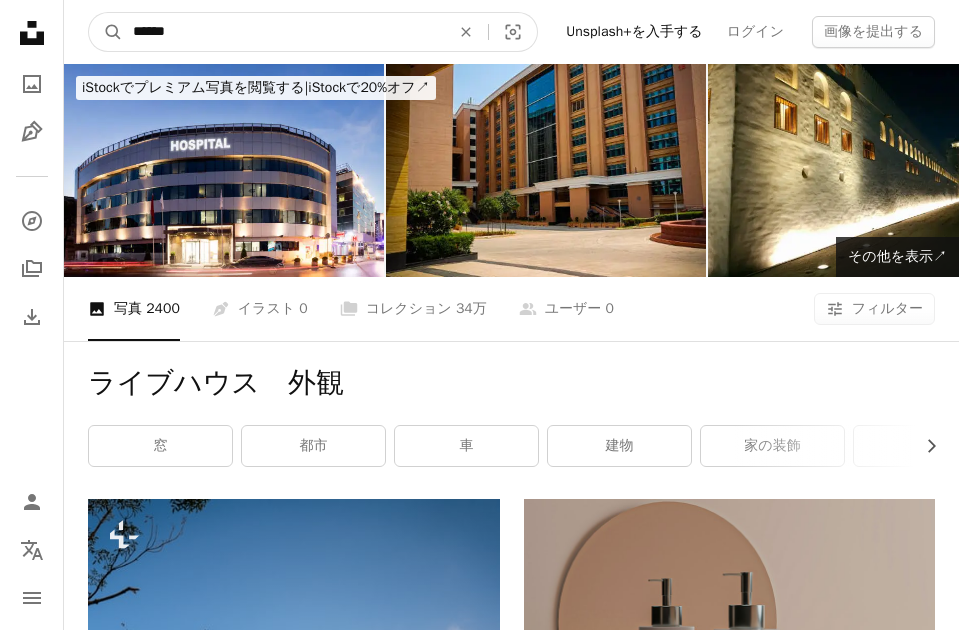 type on "******" 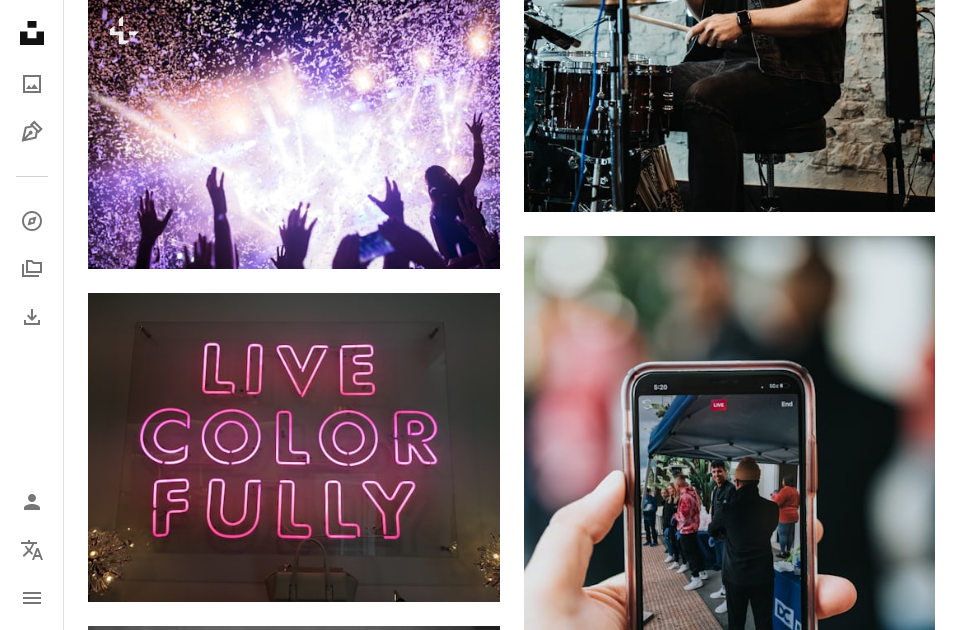 scroll, scrollTop: 4088, scrollLeft: 0, axis: vertical 